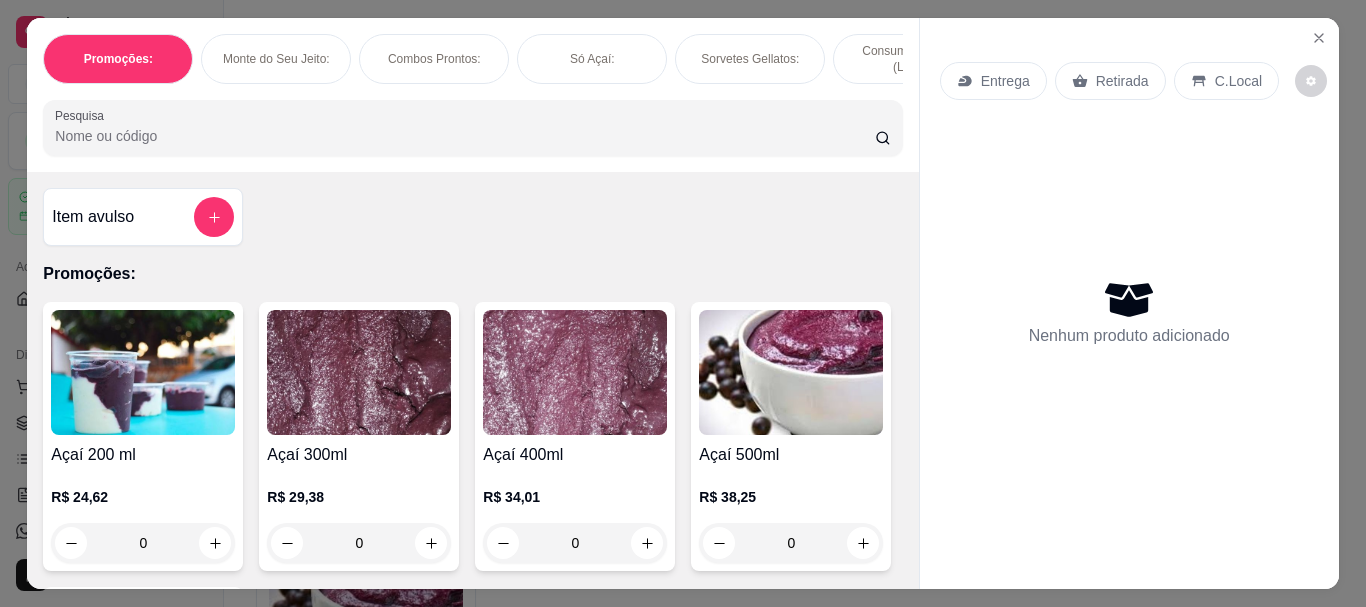 scroll, scrollTop: 0, scrollLeft: 0, axis: both 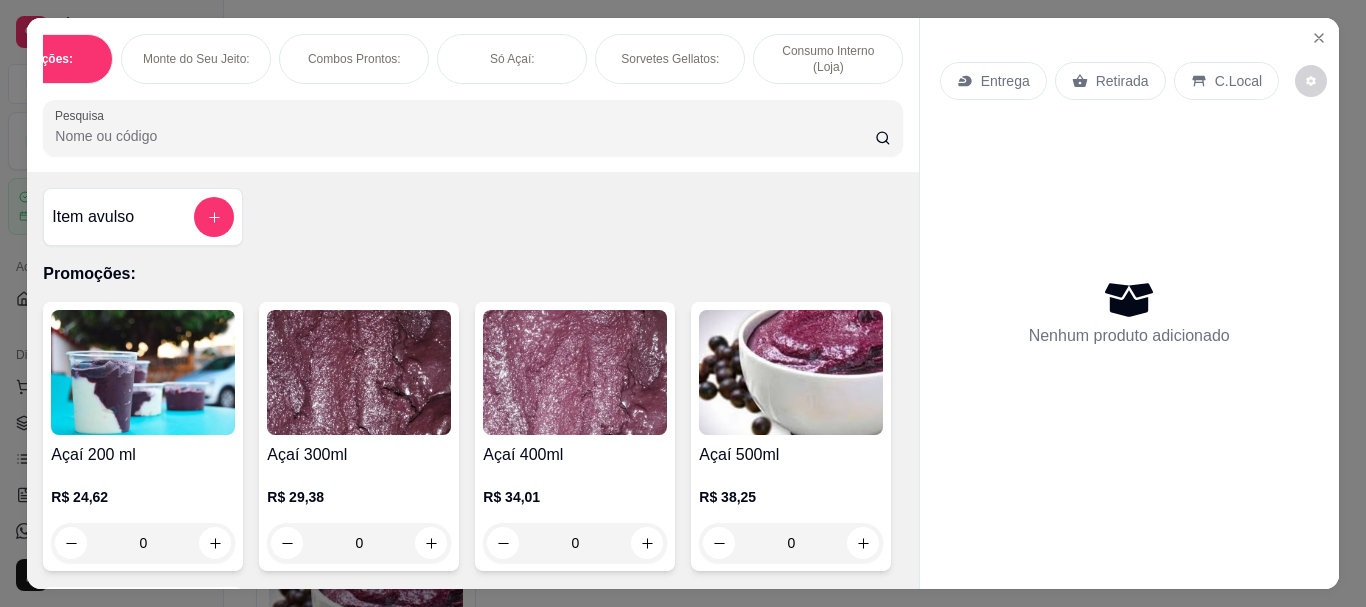 click on "Consumo Interno (Loja)" at bounding box center (828, 59) 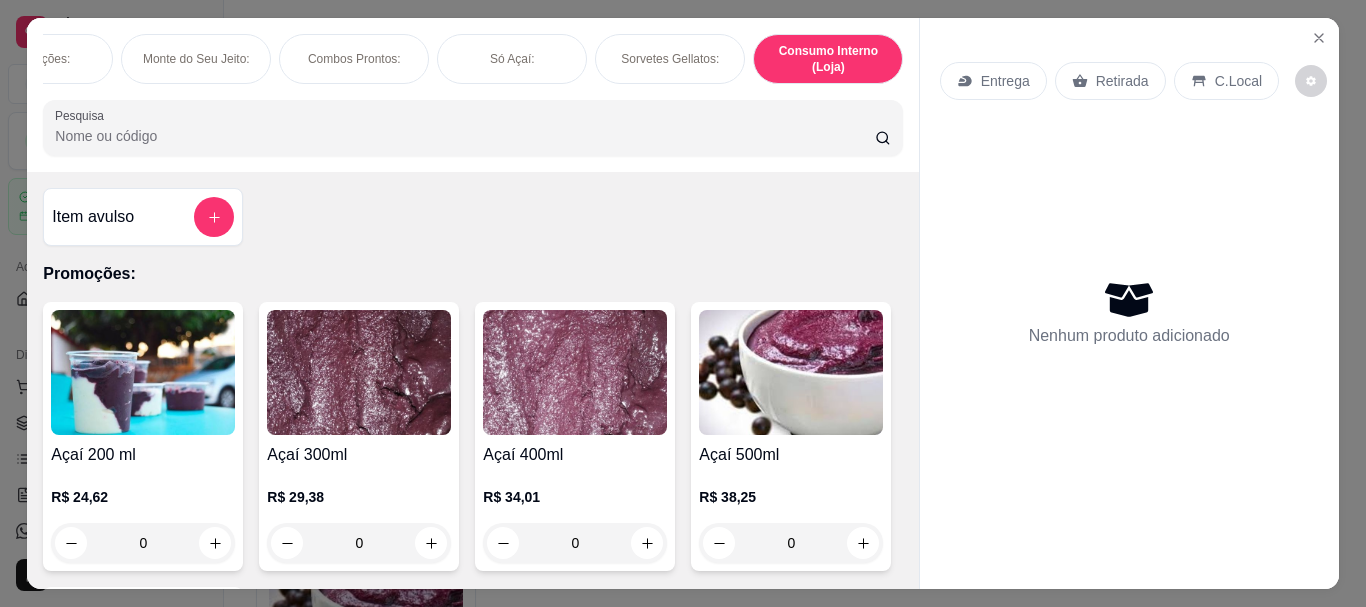 scroll, scrollTop: 3167, scrollLeft: 0, axis: vertical 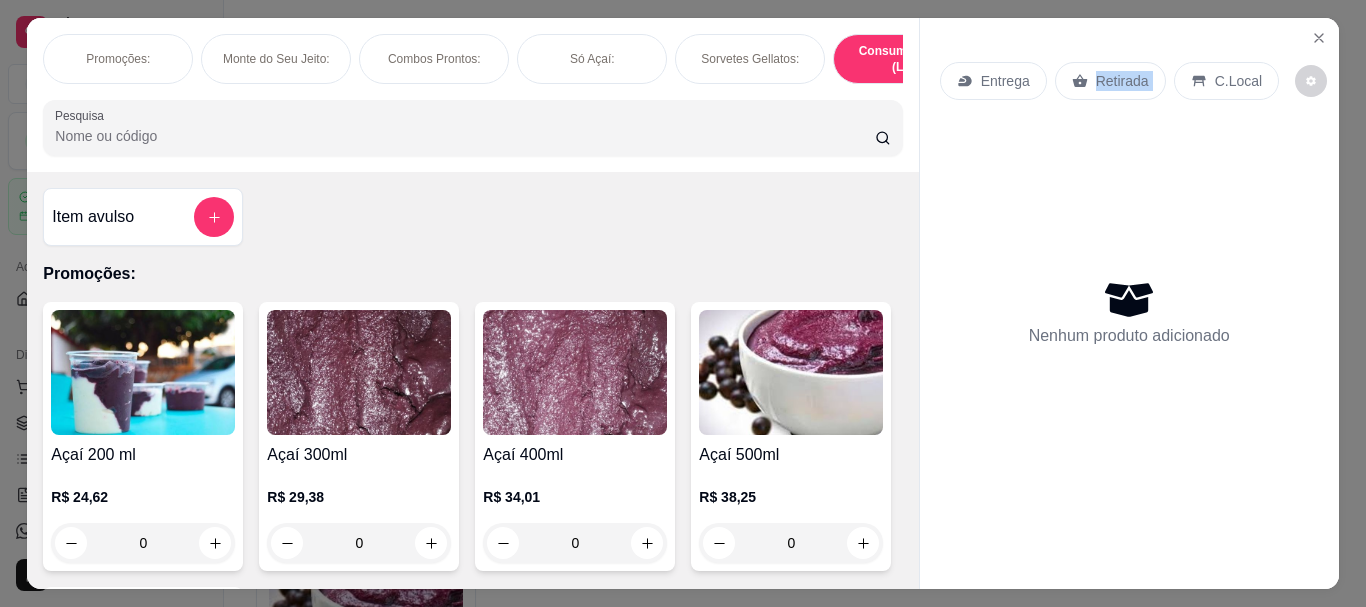 drag, startPoint x: 1087, startPoint y: 68, endPoint x: 1218, endPoint y: 91, distance: 133.00375 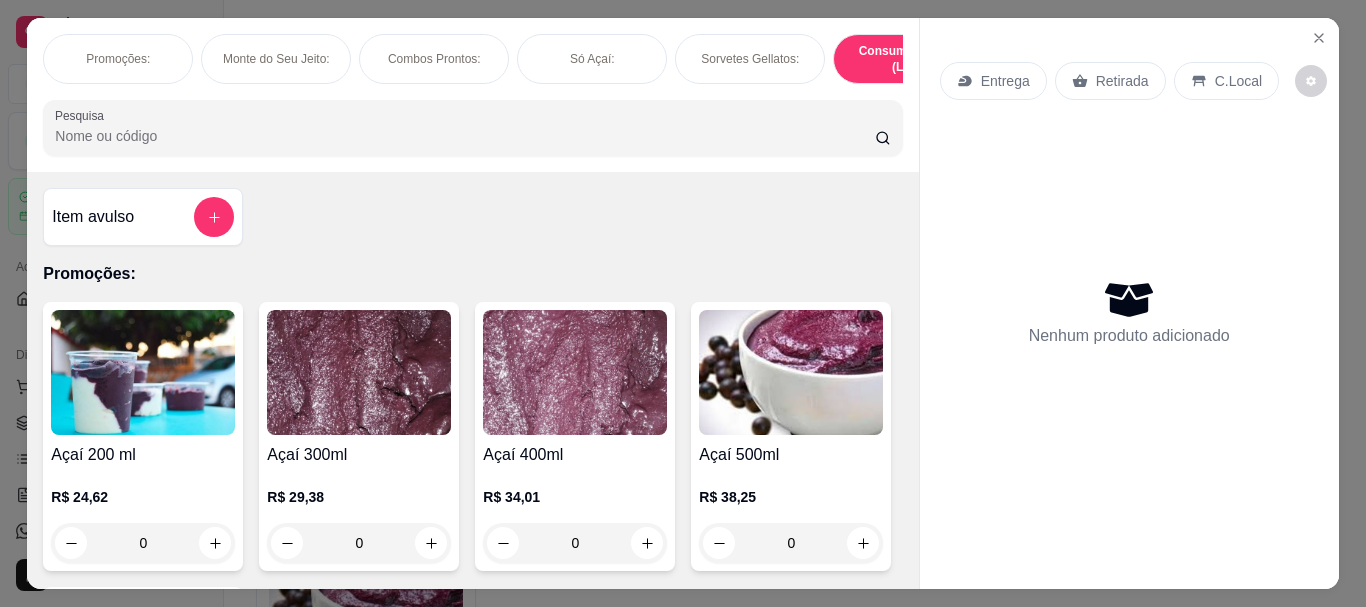 click on "Só Açaí:" at bounding box center [592, 59] 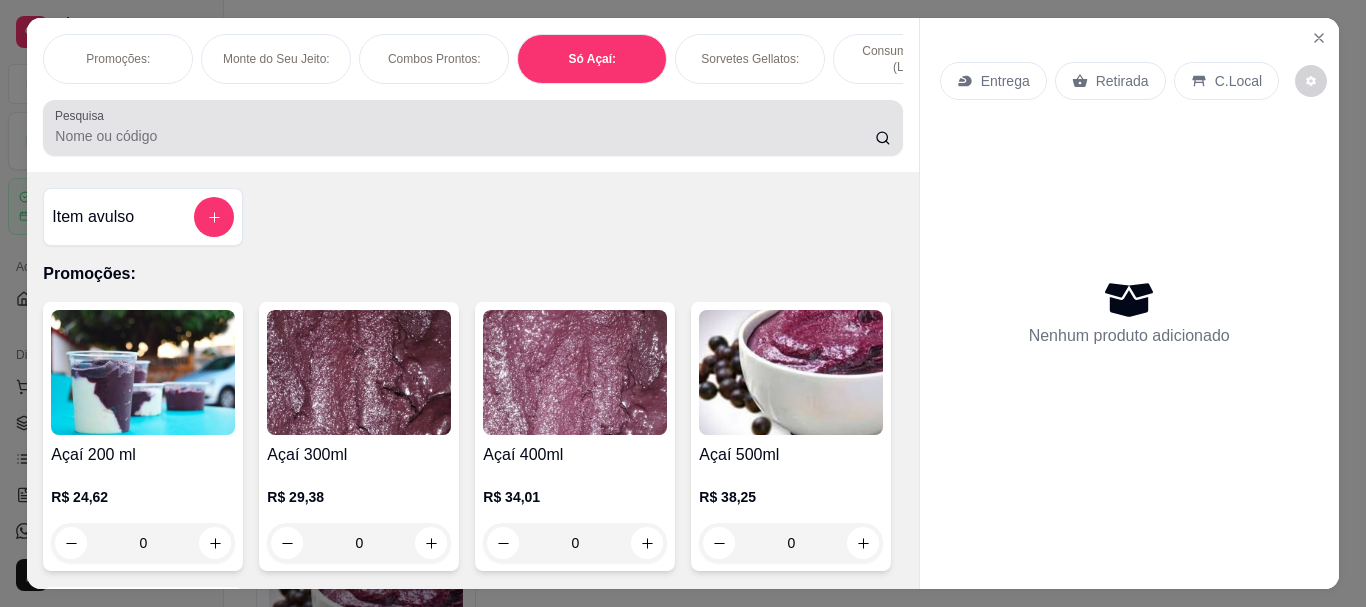 scroll, scrollTop: 2016, scrollLeft: 0, axis: vertical 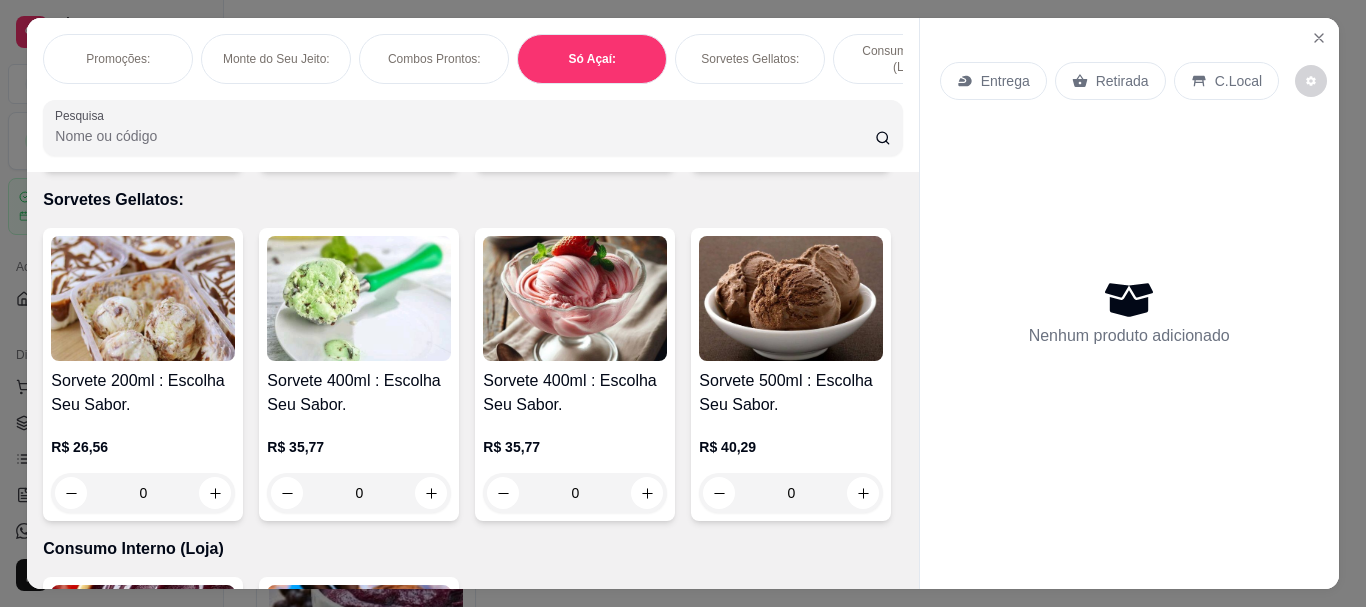click on "Promoções:" at bounding box center [118, 59] 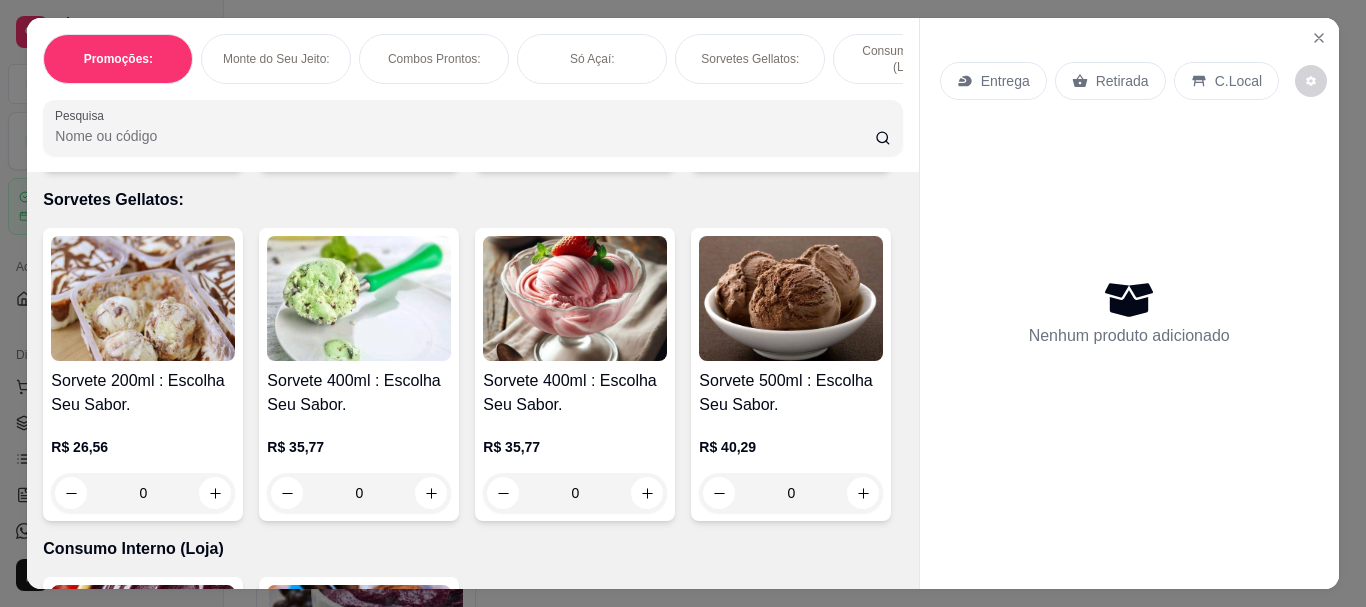 scroll, scrollTop: 90, scrollLeft: 0, axis: vertical 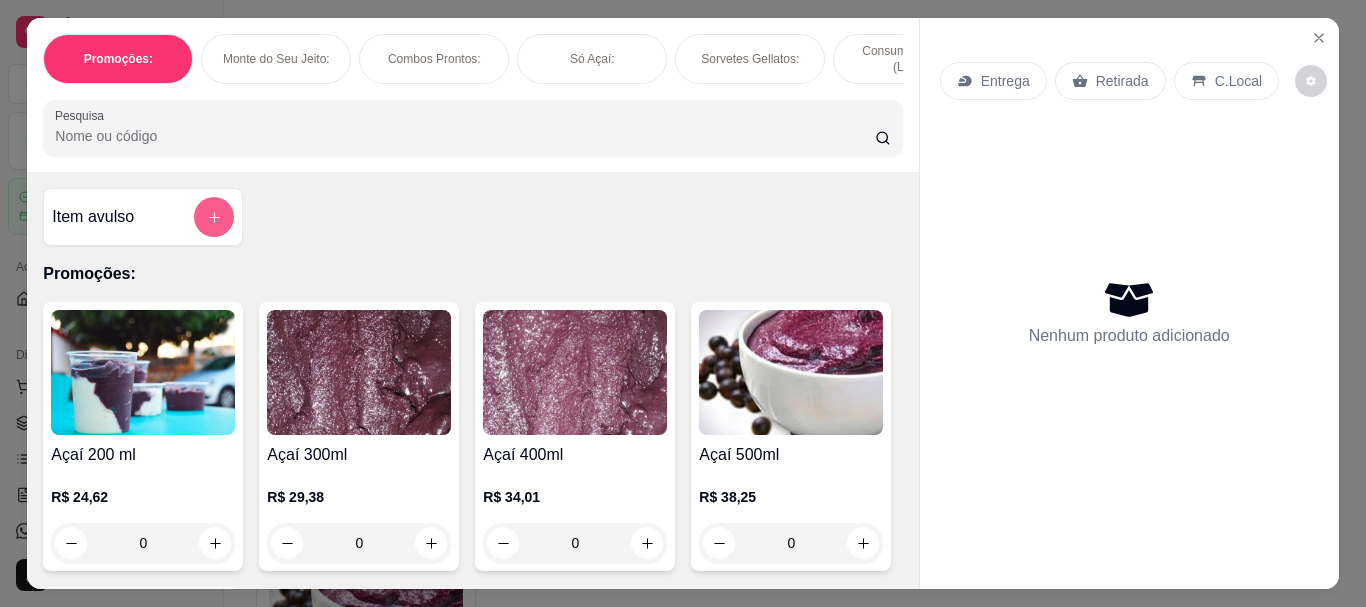 type 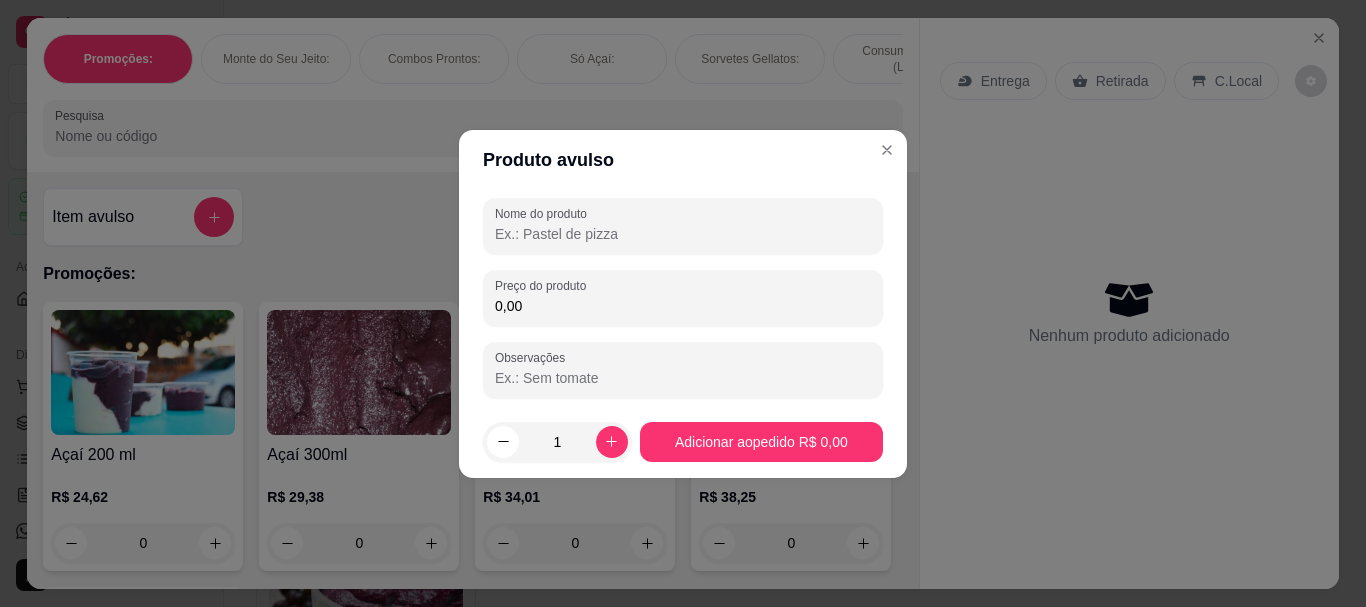 click on "Nome do produto" at bounding box center (683, 234) 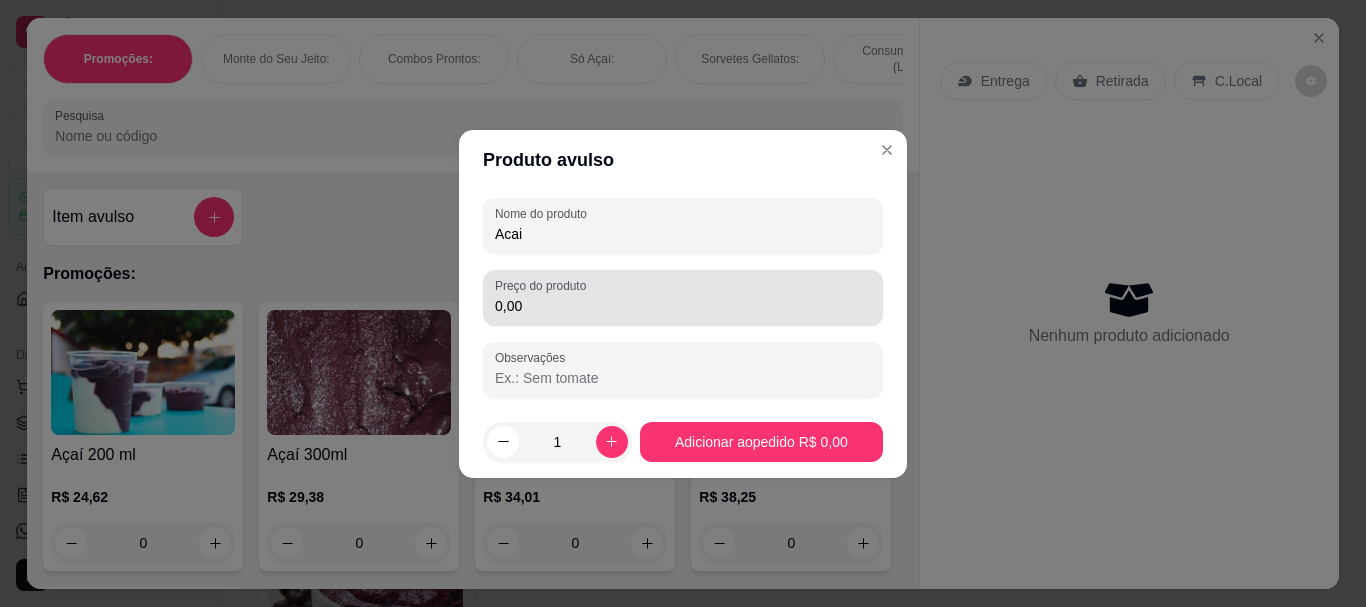 type on "Acai" 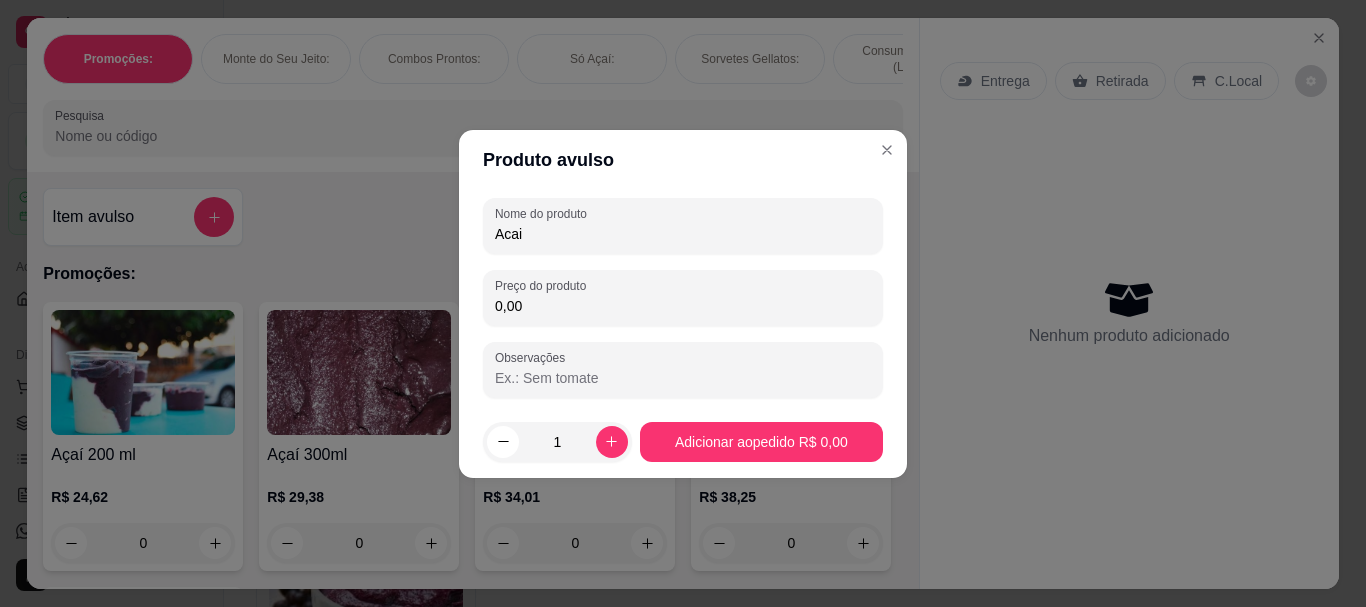 click on "0,00" at bounding box center (683, 306) 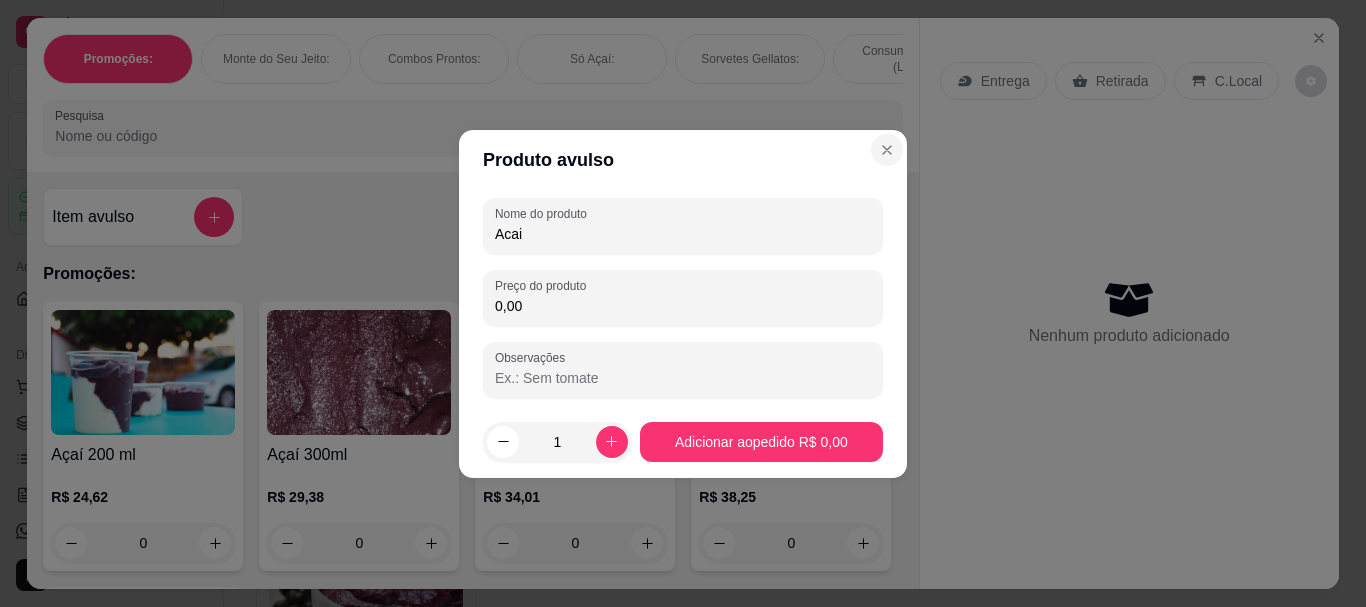 type 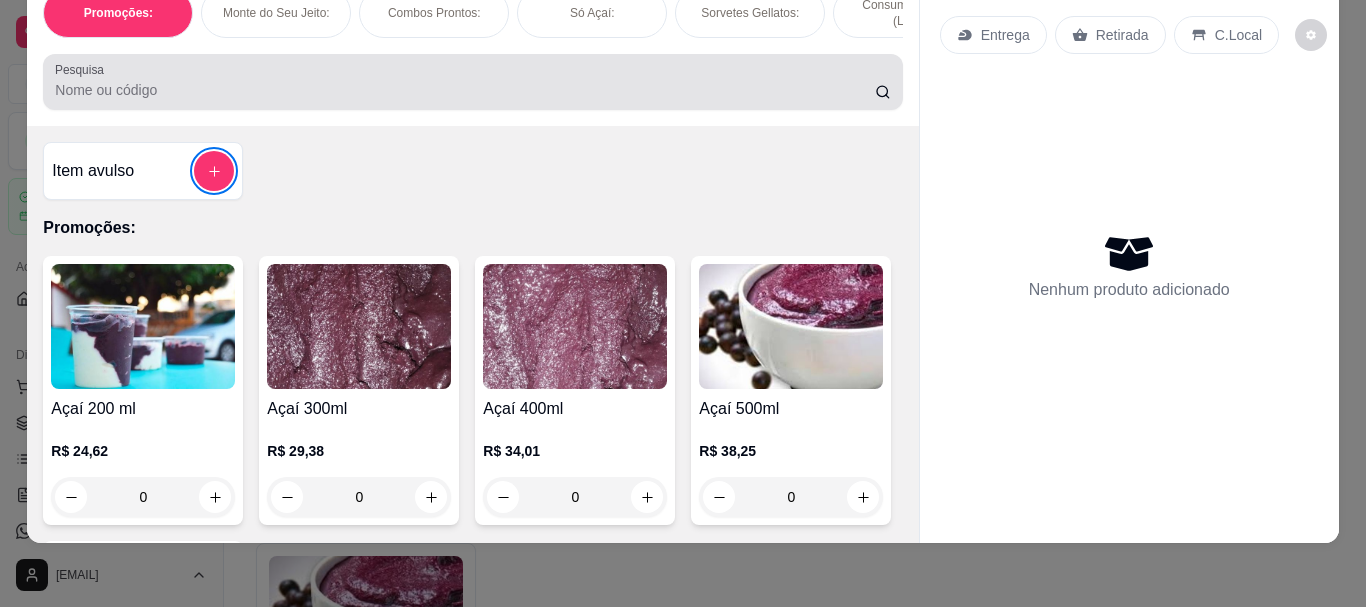 scroll, scrollTop: 48, scrollLeft: 4, axis: both 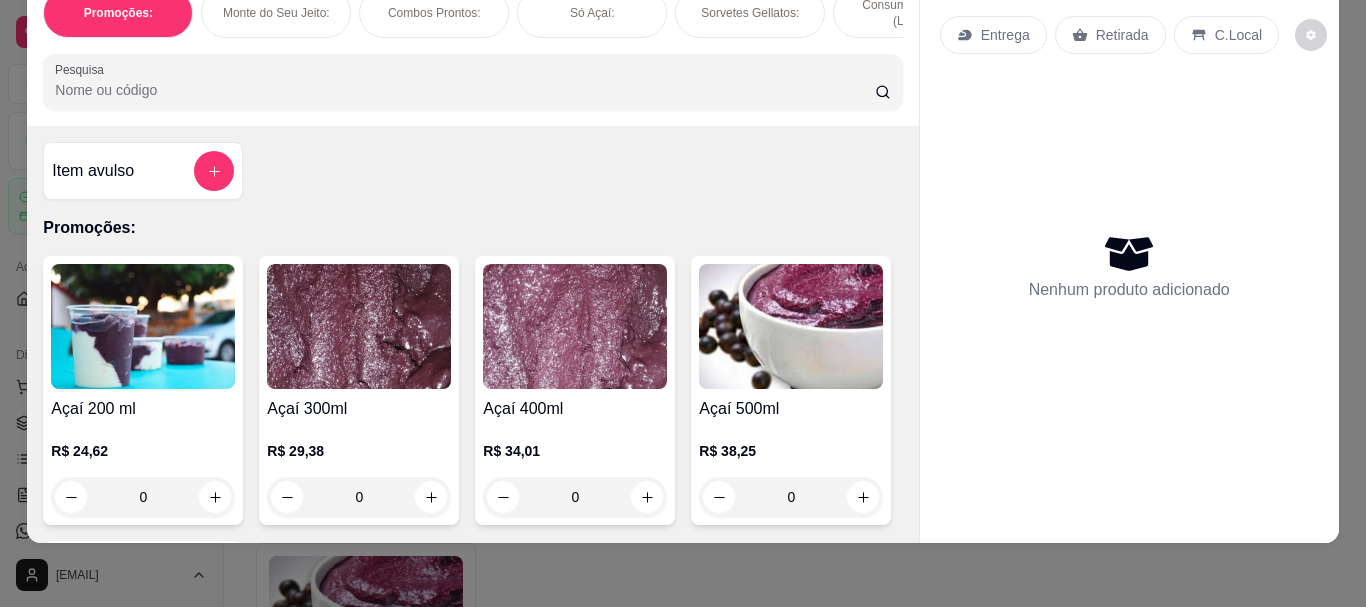 click on "Nenhum produto adicionado" at bounding box center [1129, 266] 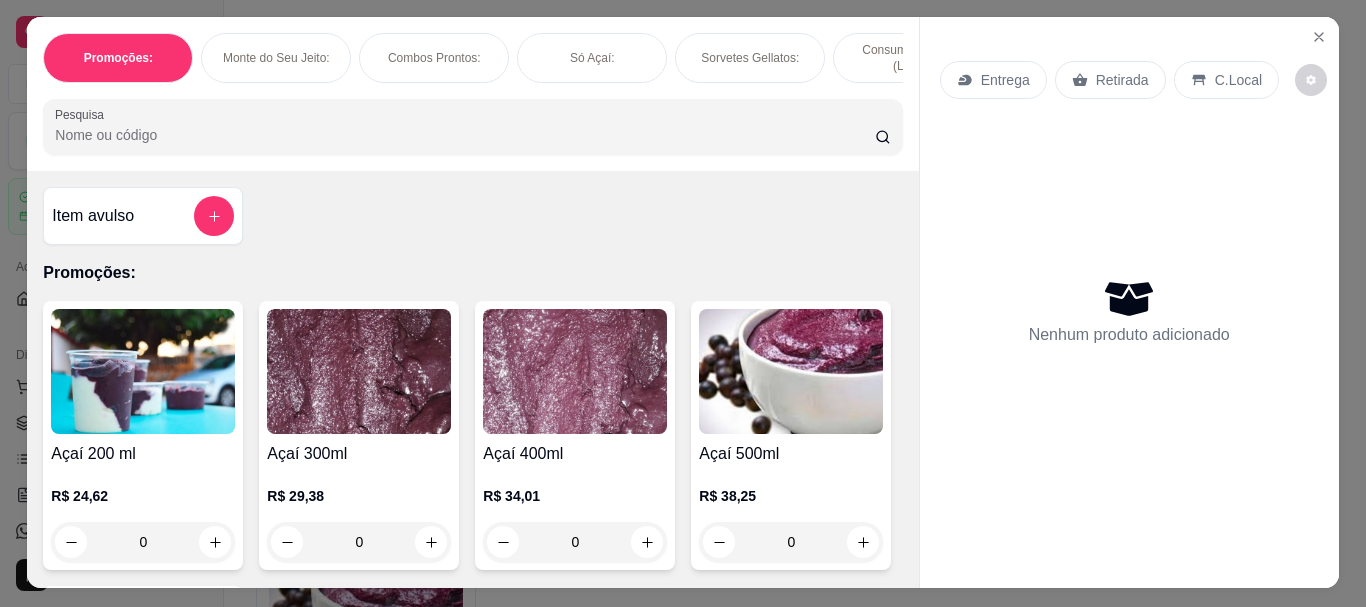 scroll, scrollTop: 0, scrollLeft: 4, axis: horizontal 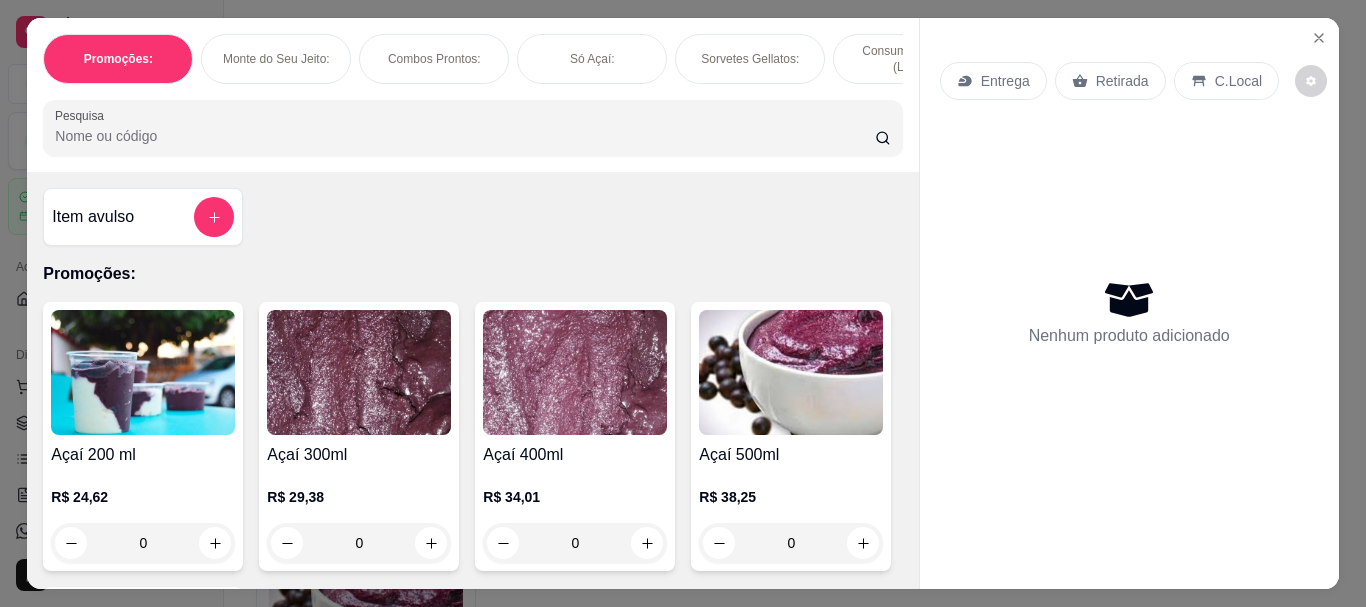 click on "Pesquisa" at bounding box center [465, 136] 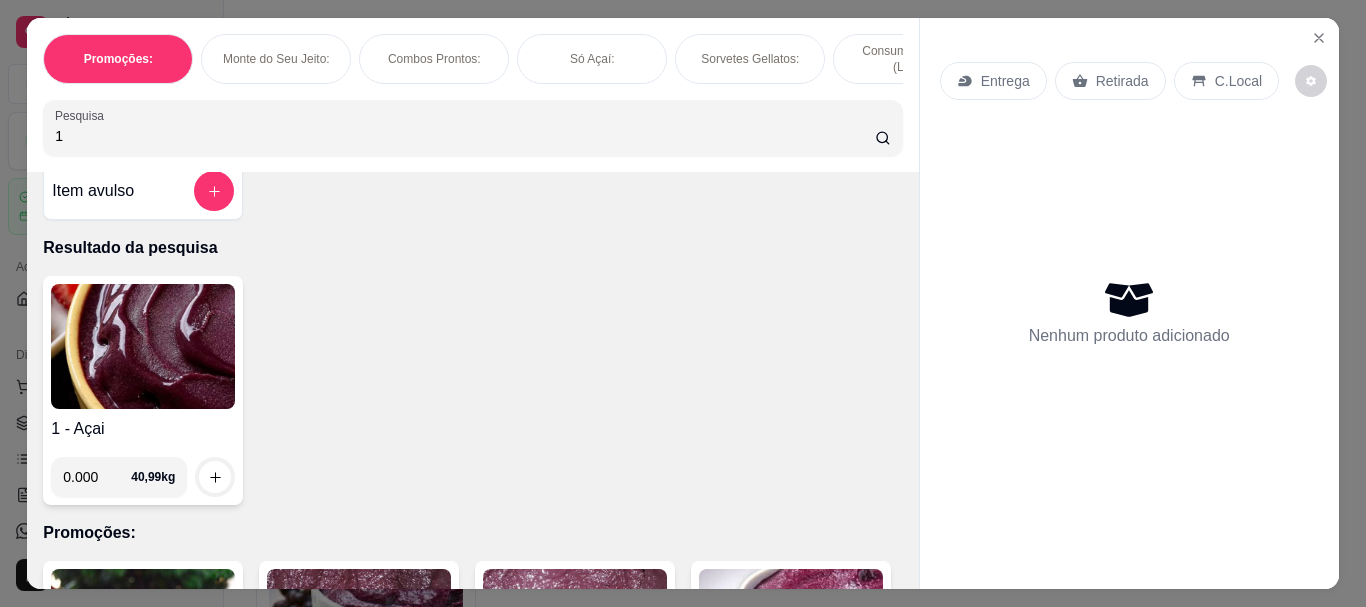 scroll, scrollTop: 0, scrollLeft: 0, axis: both 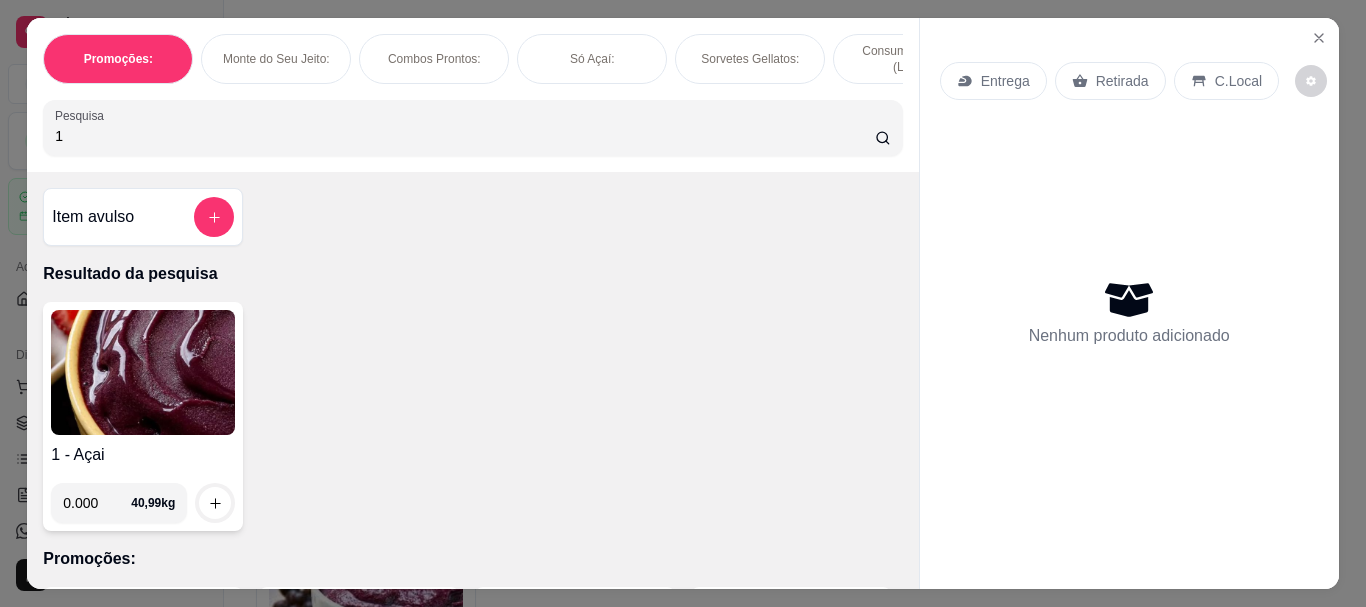 click on "1" at bounding box center [465, 136] 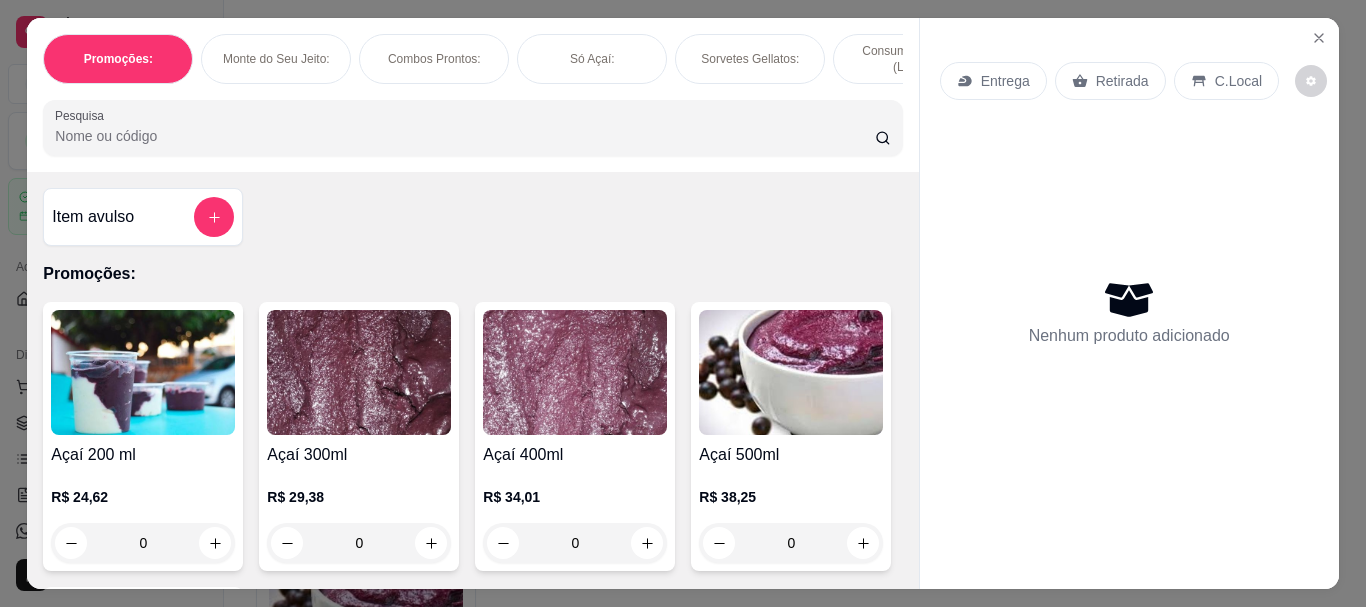 scroll, scrollTop: 0, scrollLeft: 81, axis: horizontal 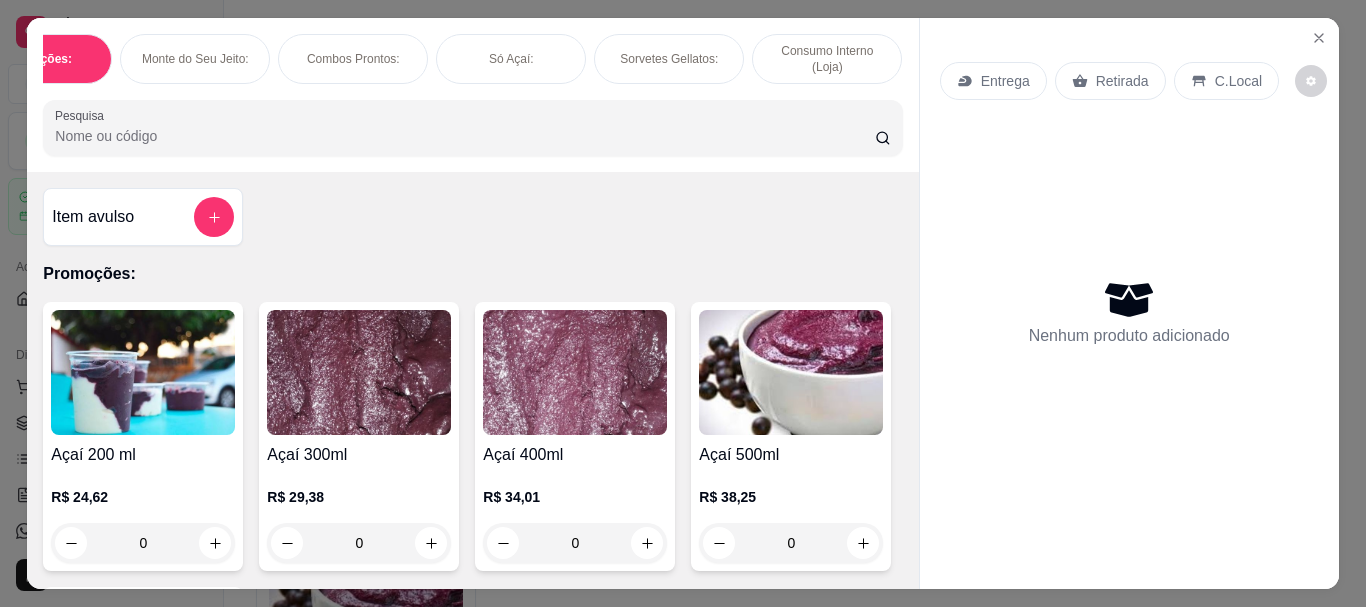 click on "Consumo Interno (Loja)" at bounding box center (827, 59) 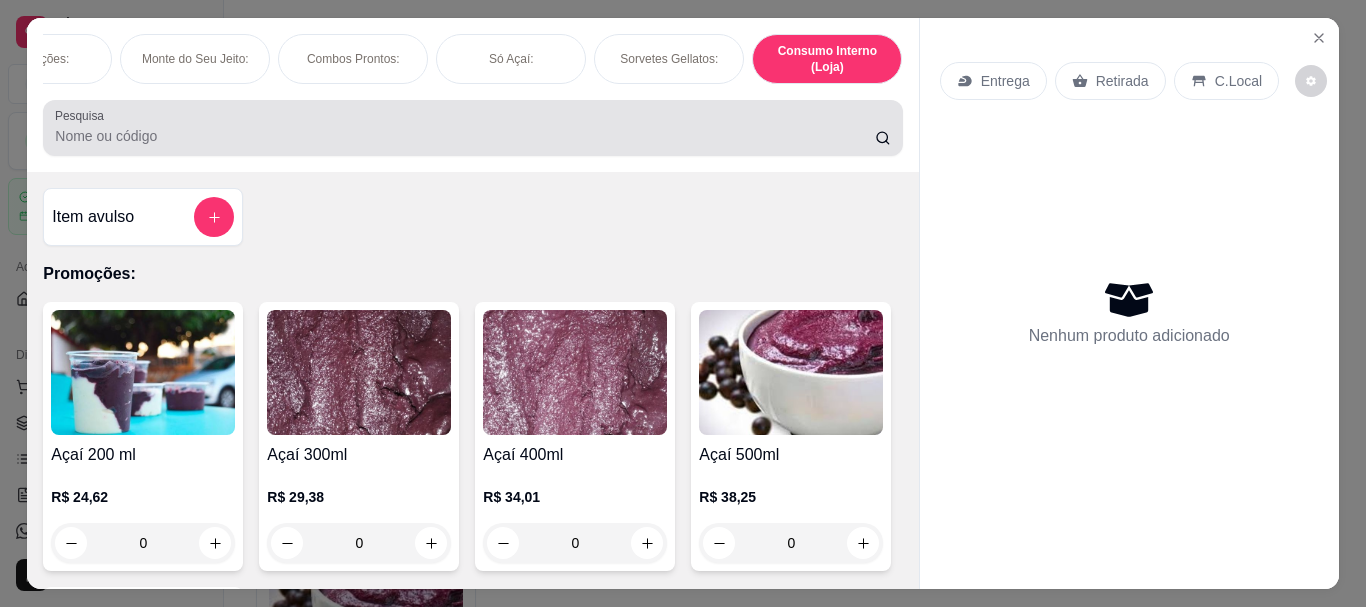 scroll, scrollTop: 3167, scrollLeft: 0, axis: vertical 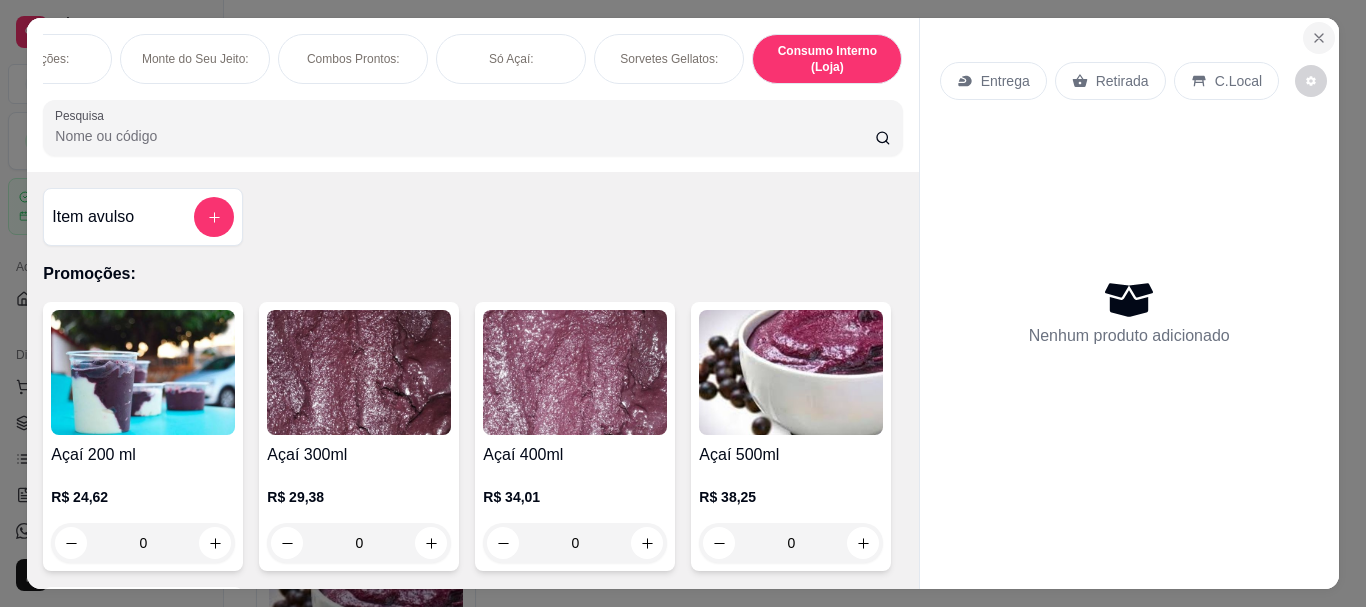 click 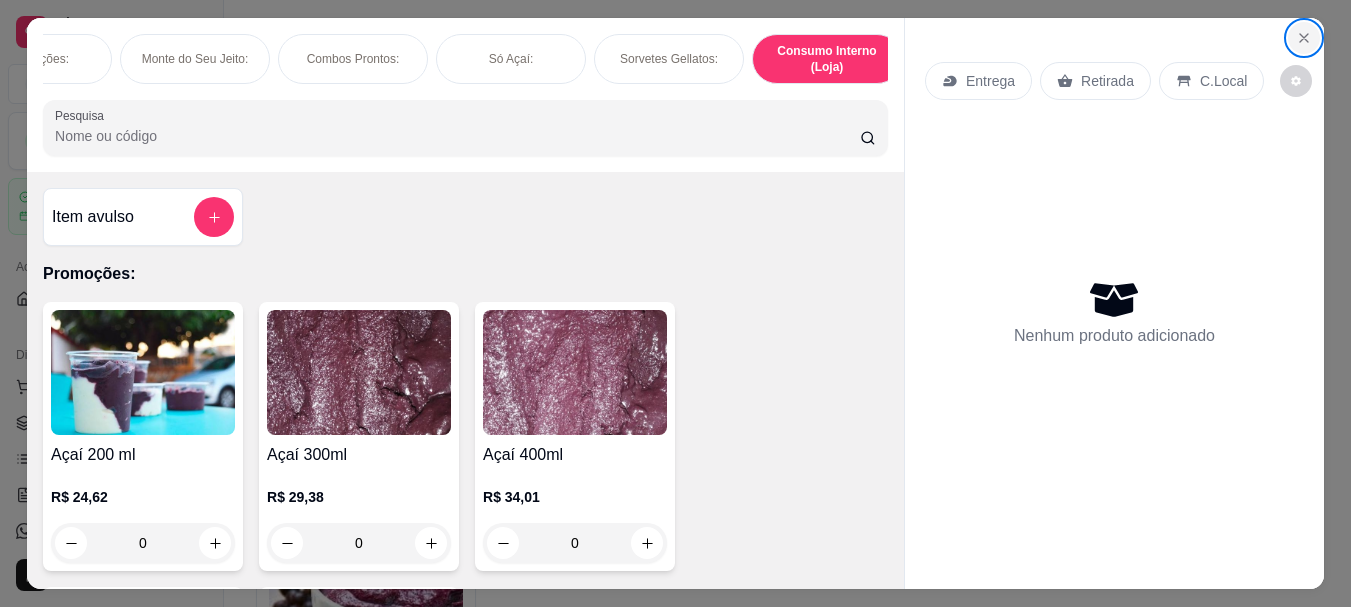 type 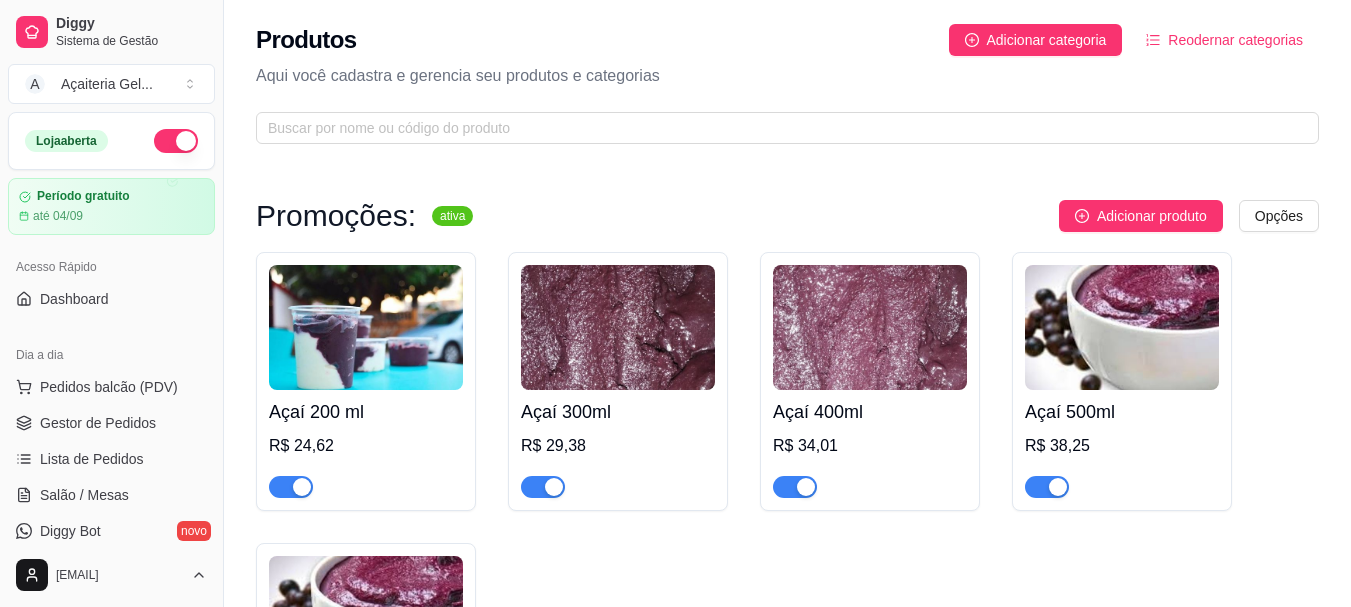 type 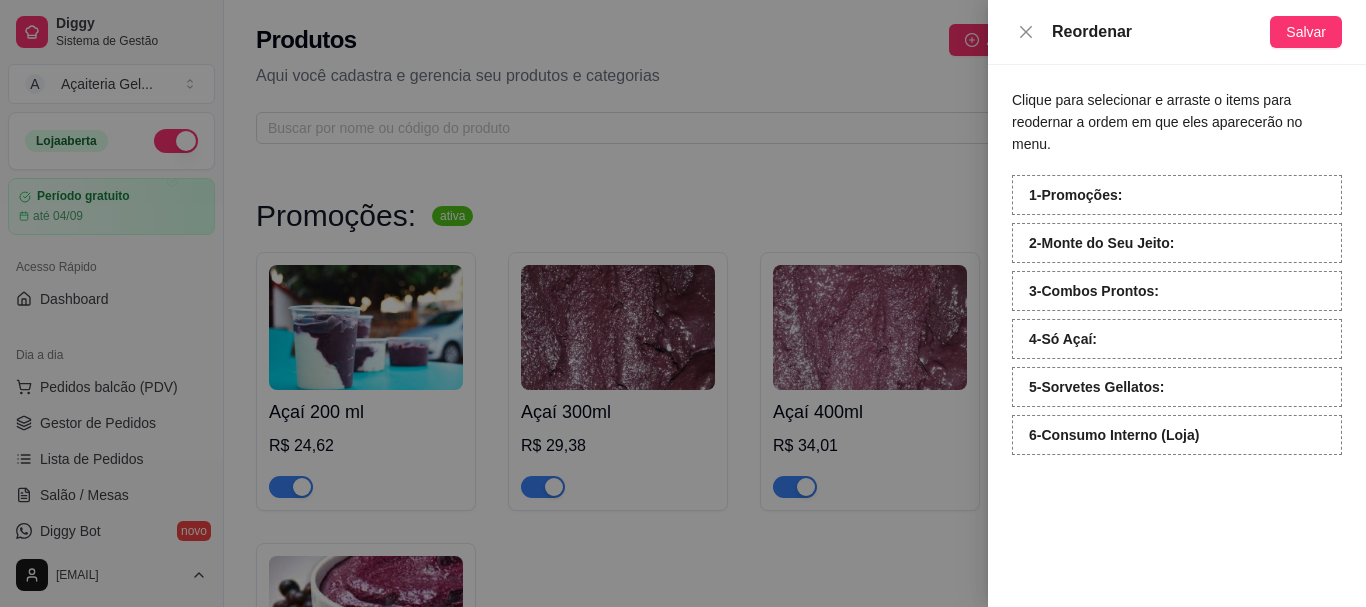click at bounding box center (683, 303) 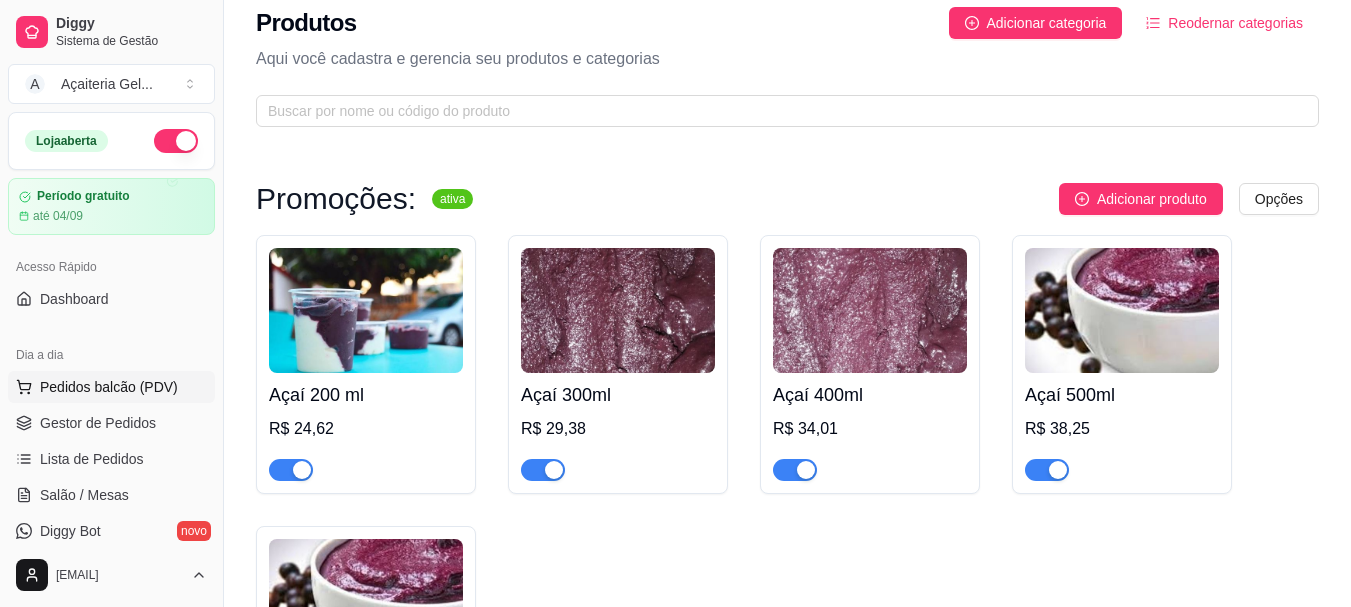 scroll, scrollTop: 0, scrollLeft: 0, axis: both 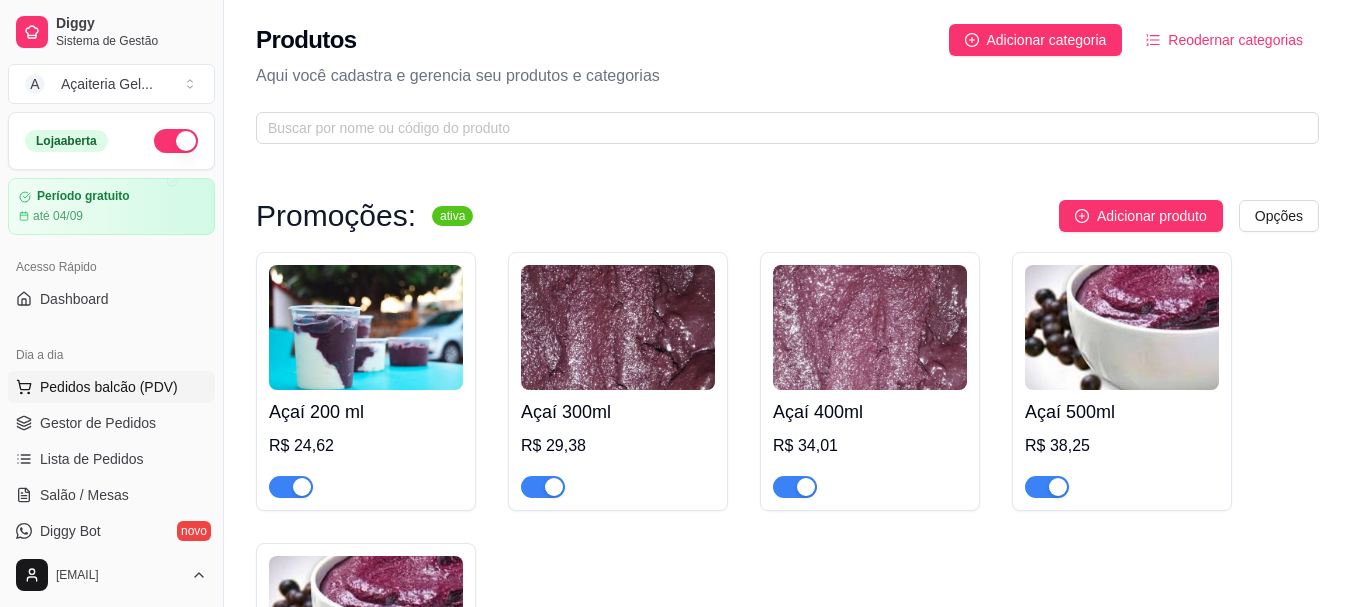 click on "Pedidos balcão (PDV)" at bounding box center [109, 387] 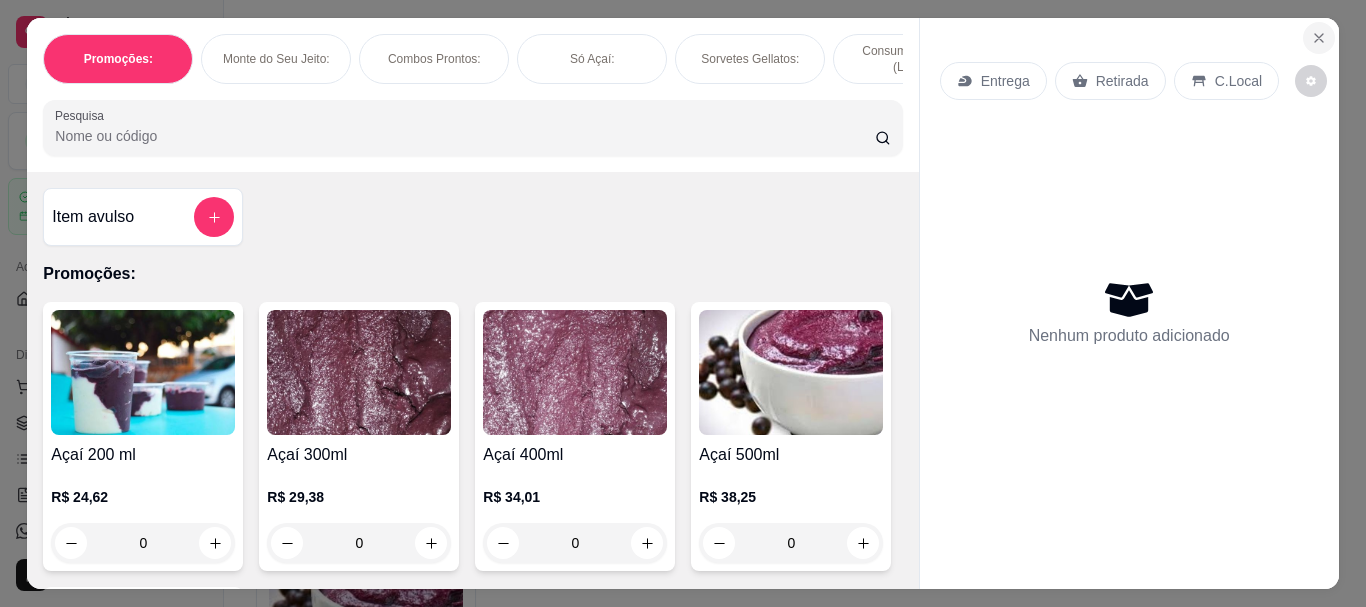 type 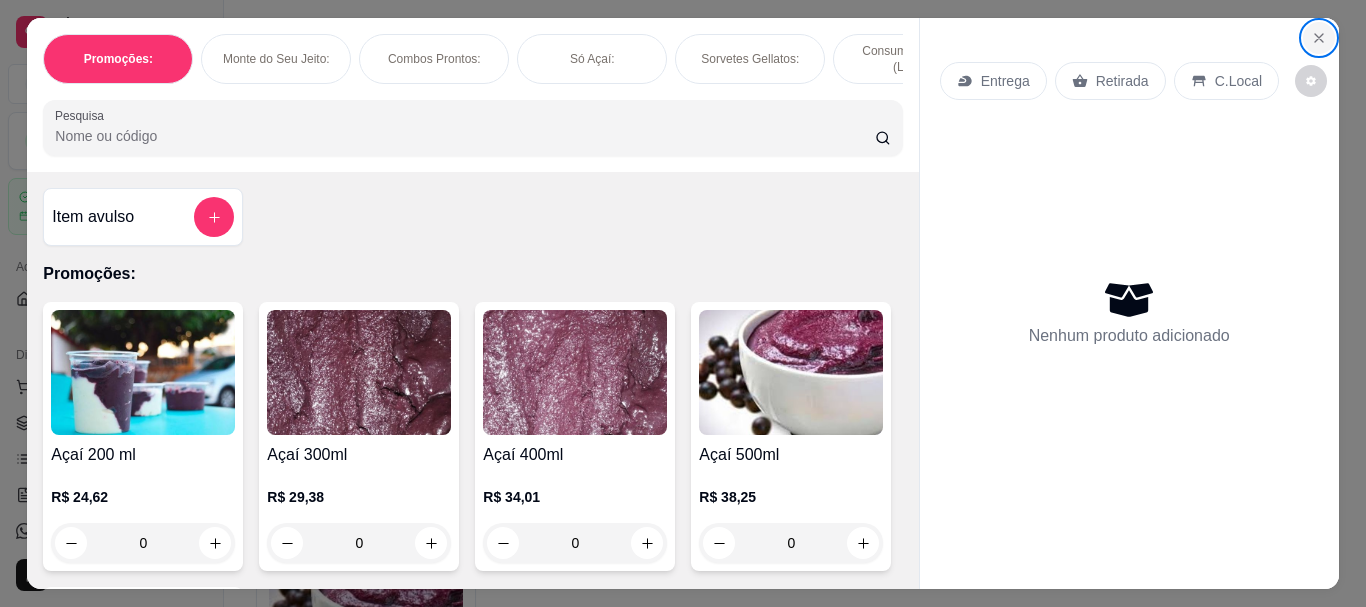 click at bounding box center [1319, 38] 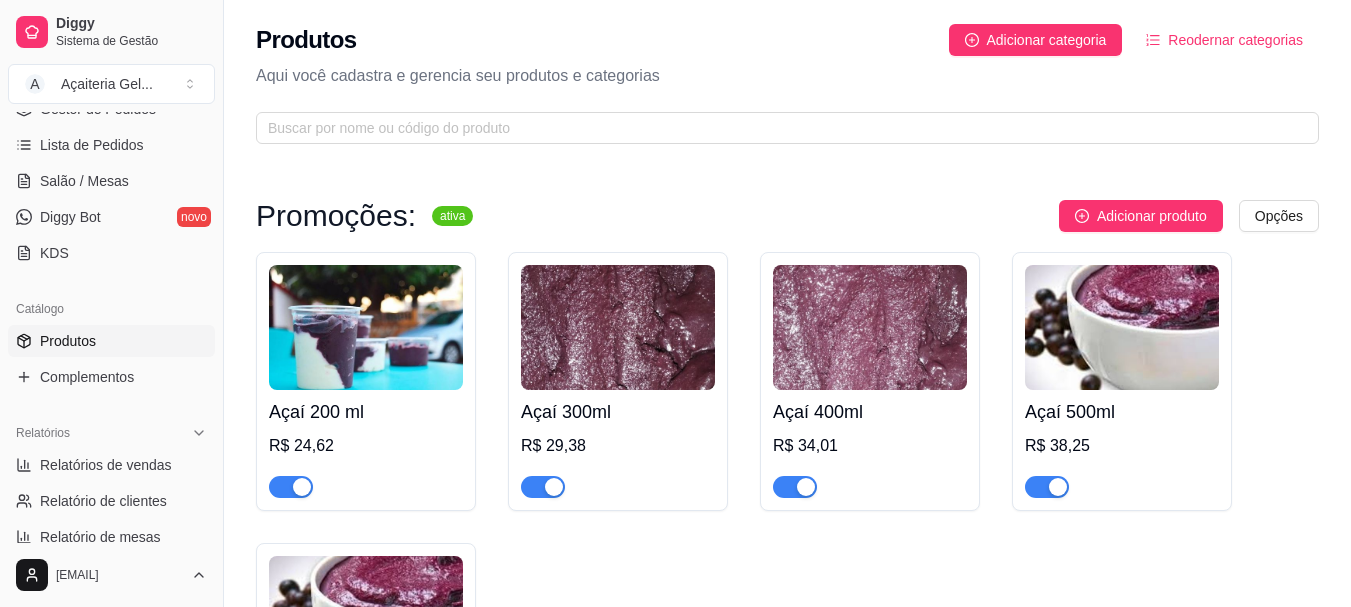 scroll, scrollTop: 335, scrollLeft: 0, axis: vertical 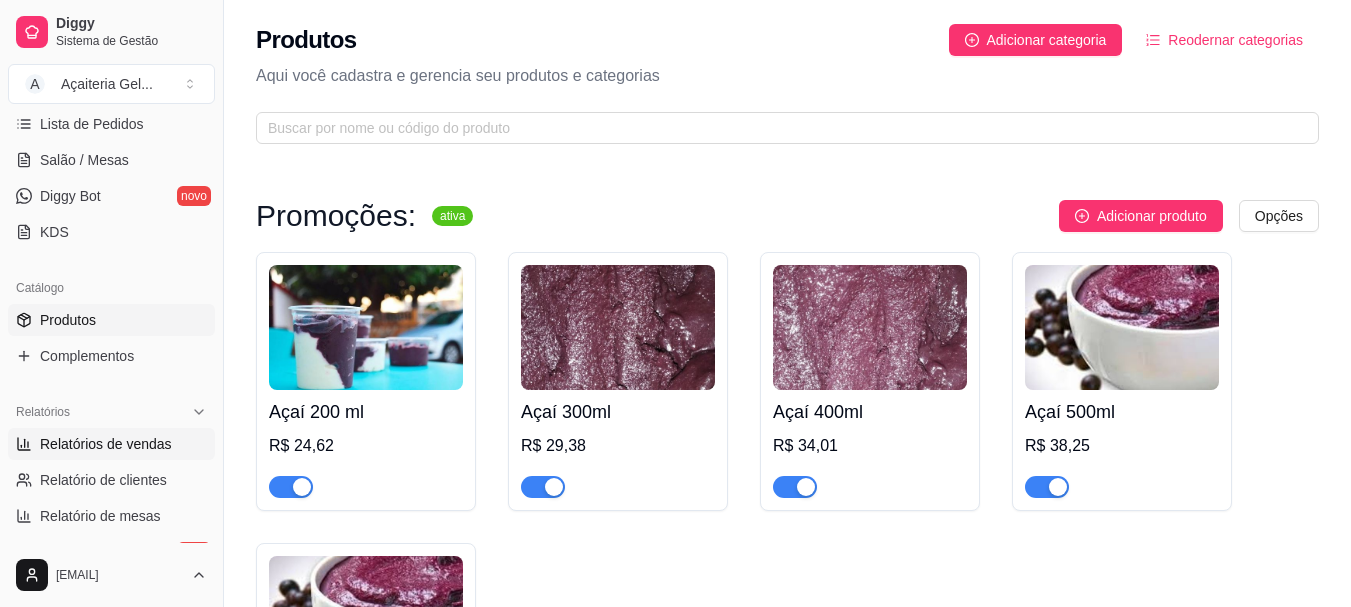 click on "Relatórios de vendas" at bounding box center [106, 444] 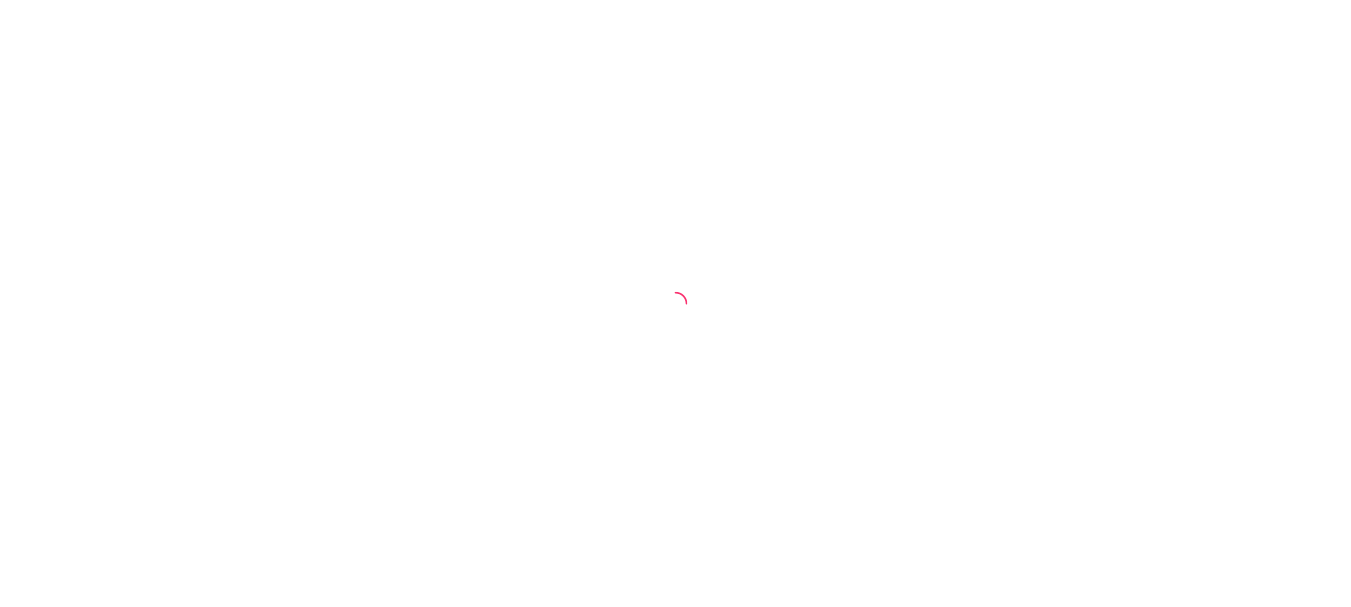 scroll, scrollTop: 0, scrollLeft: 0, axis: both 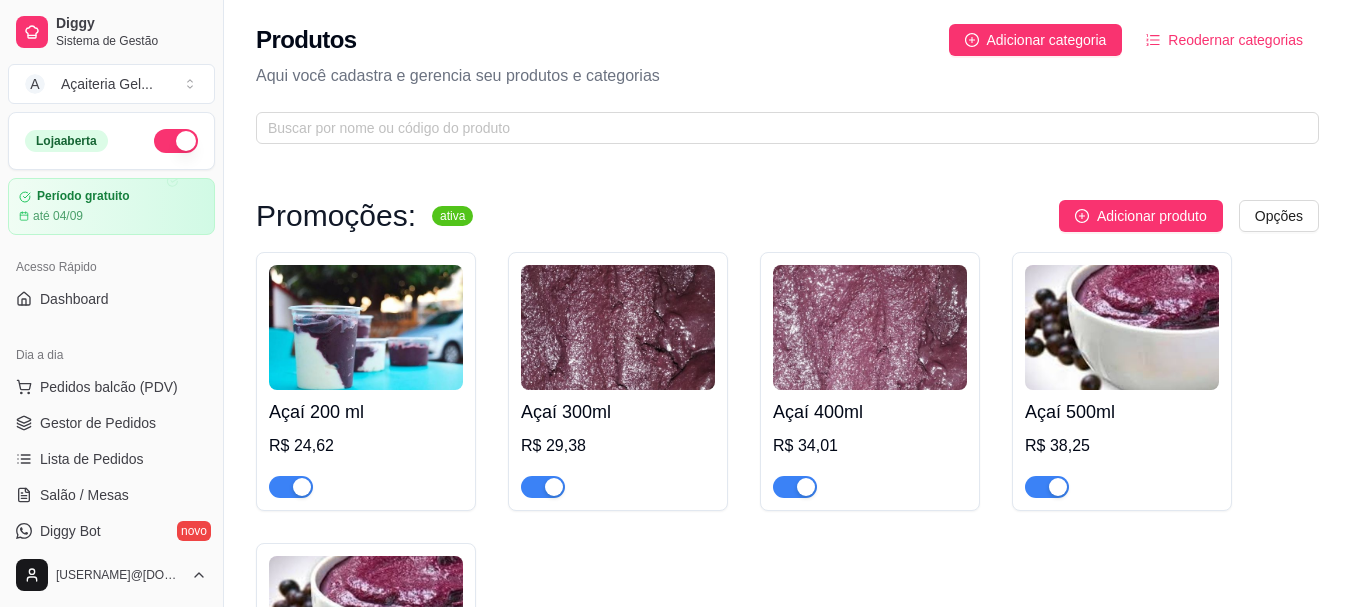 click on "Açaí 300ml   R$ 29,38" at bounding box center (618, 444) 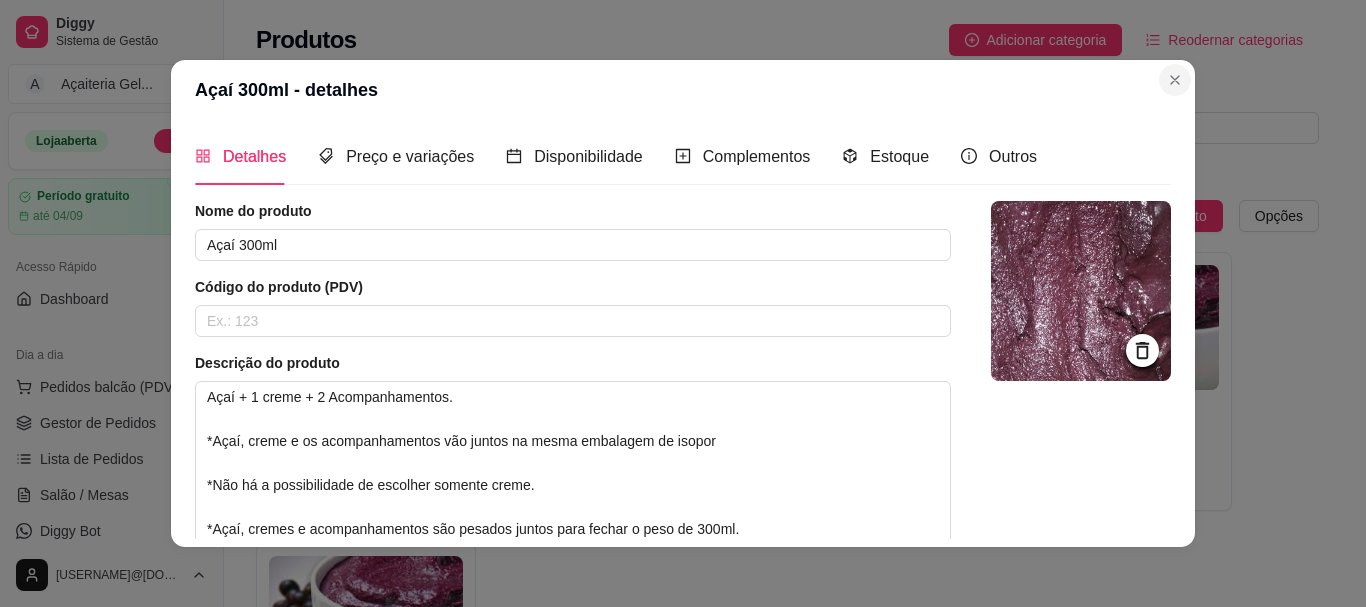 type 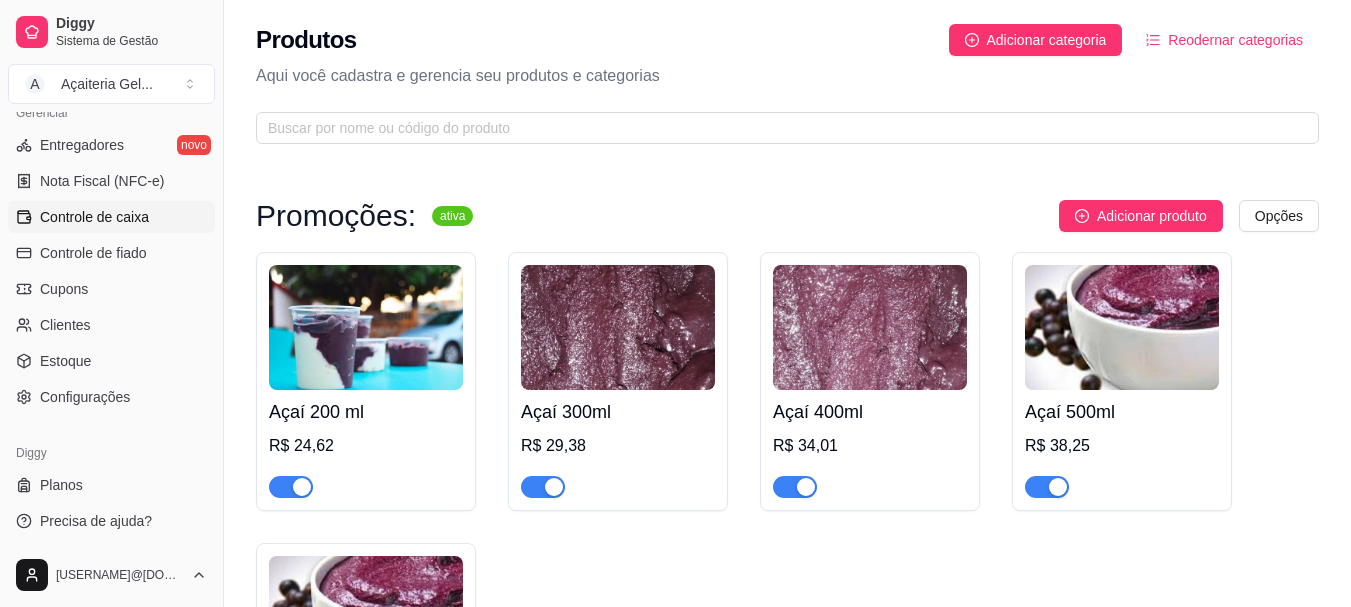 scroll, scrollTop: 832, scrollLeft: 0, axis: vertical 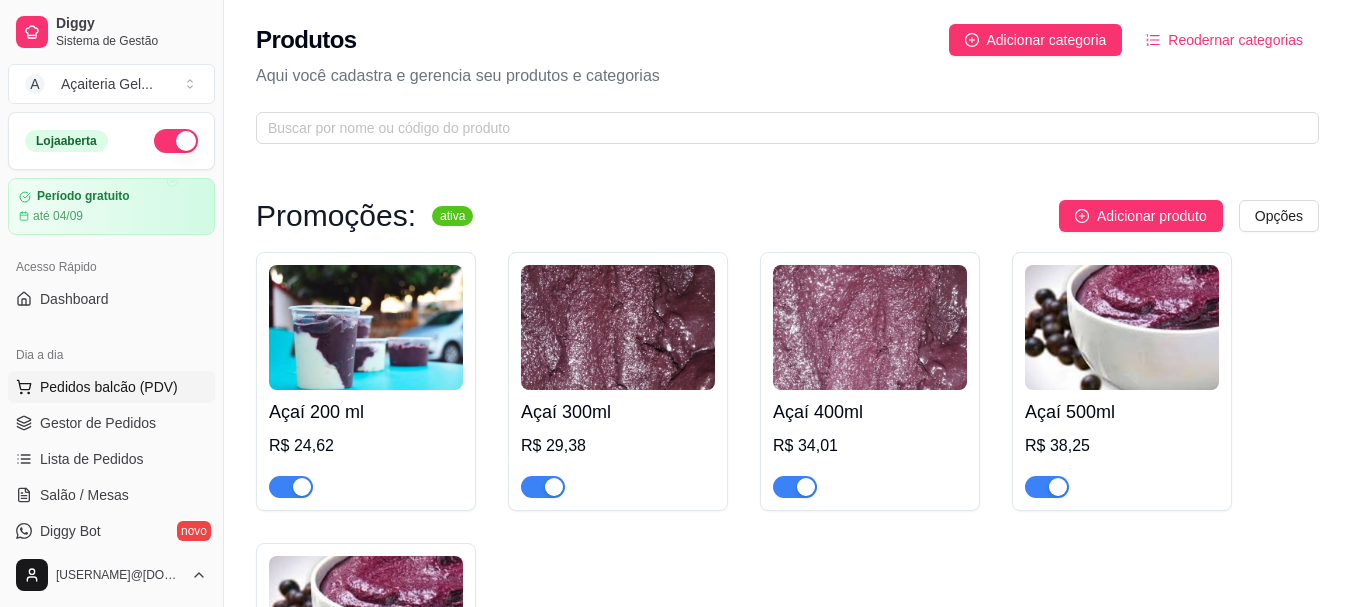 type 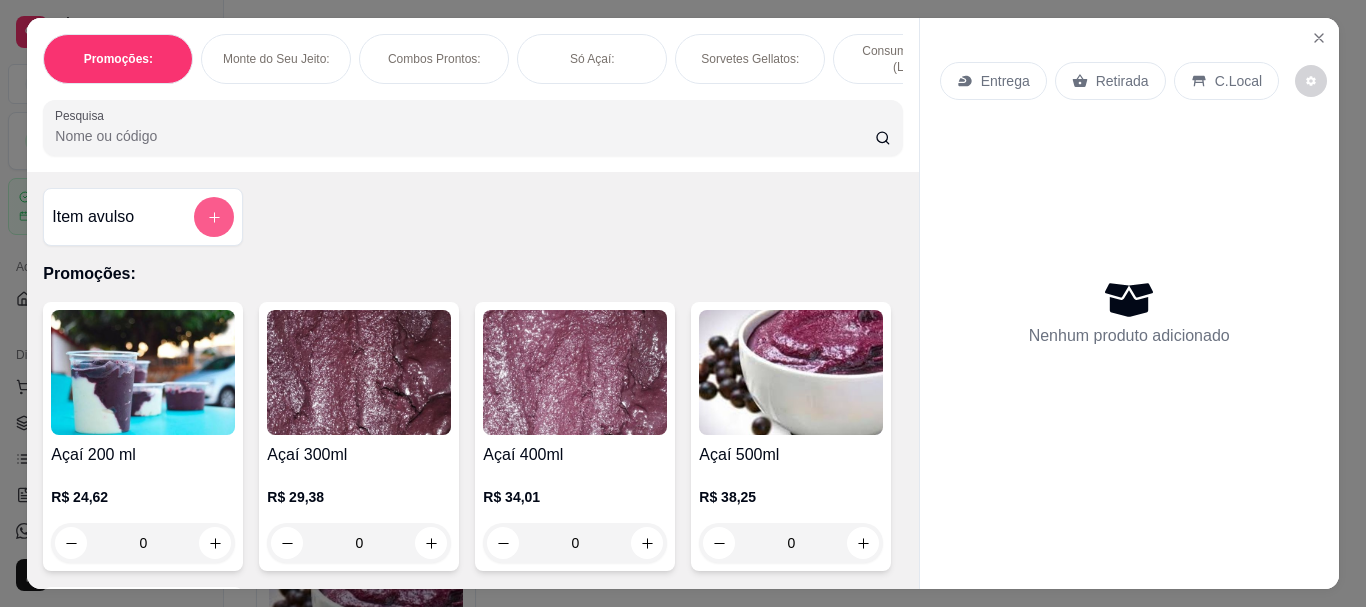 type 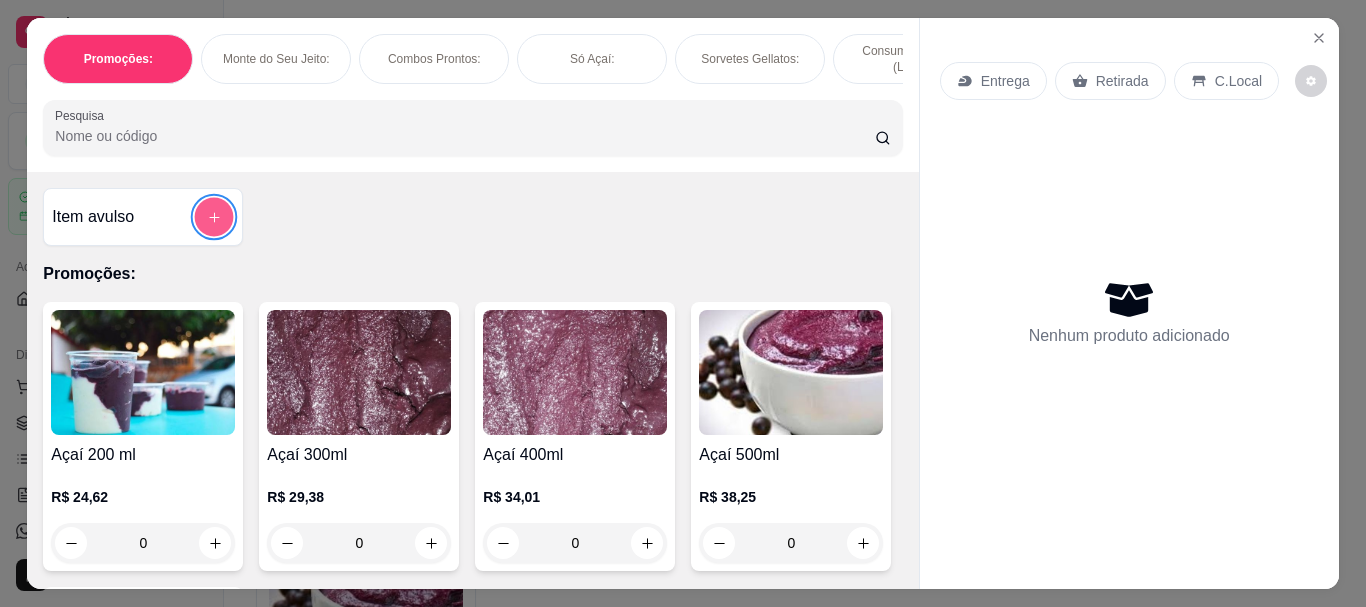 click 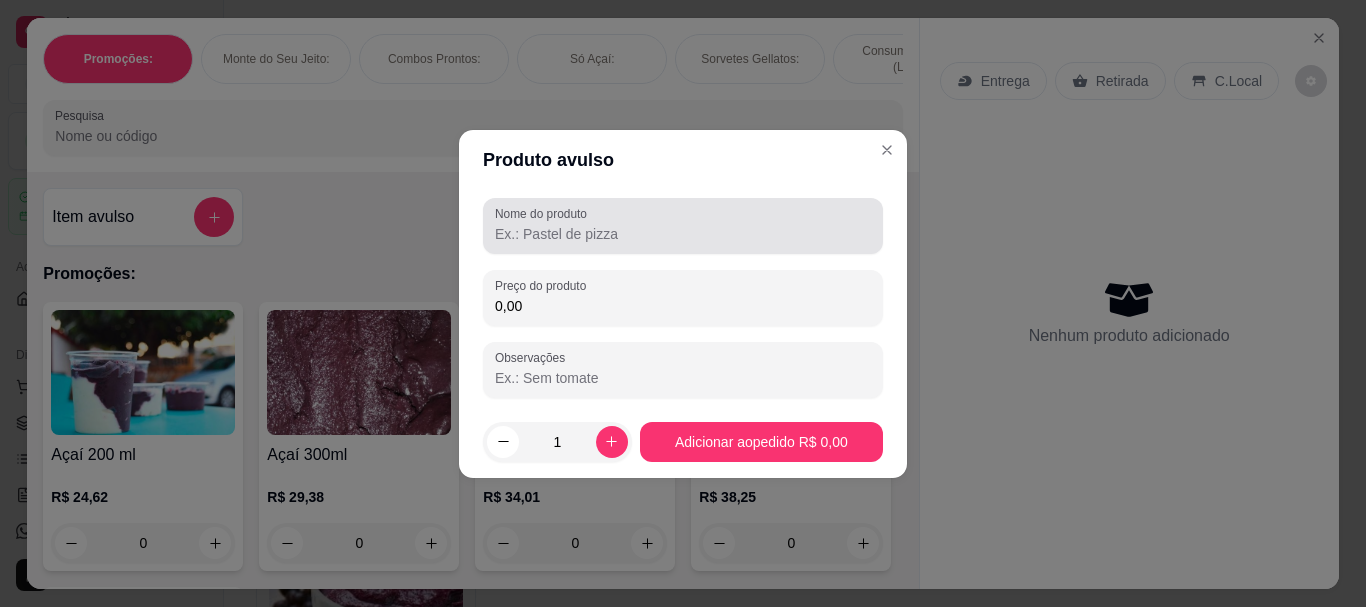 click on "Nome do produto" at bounding box center (683, 234) 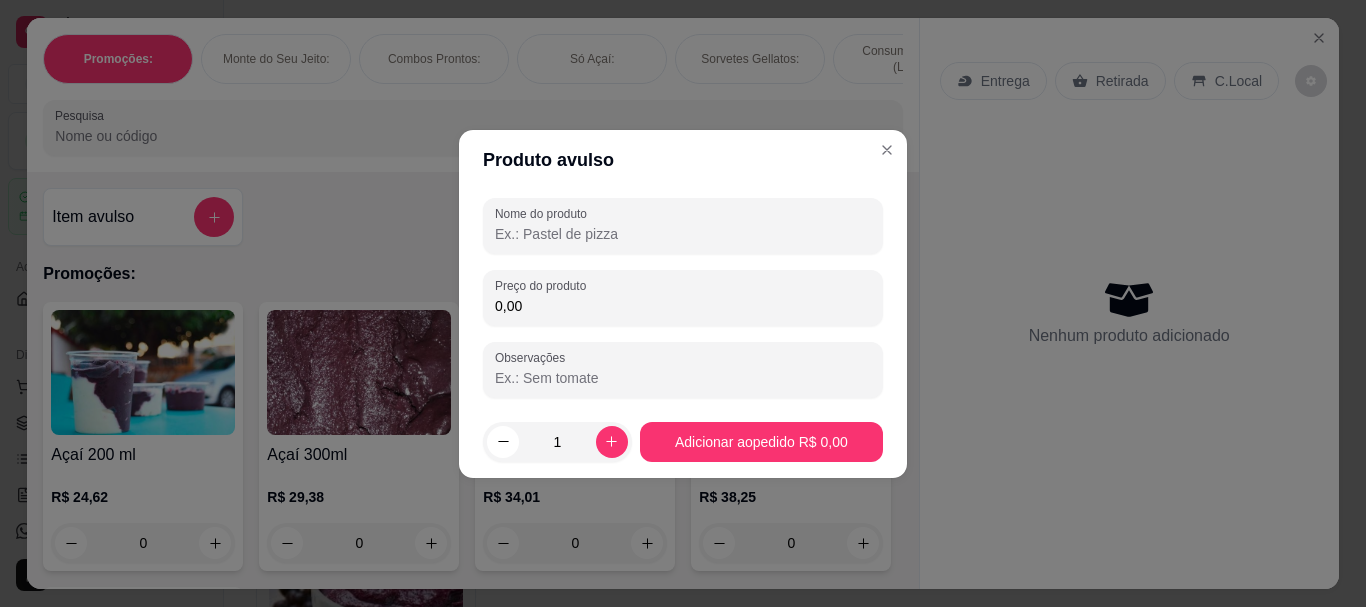 type on "S" 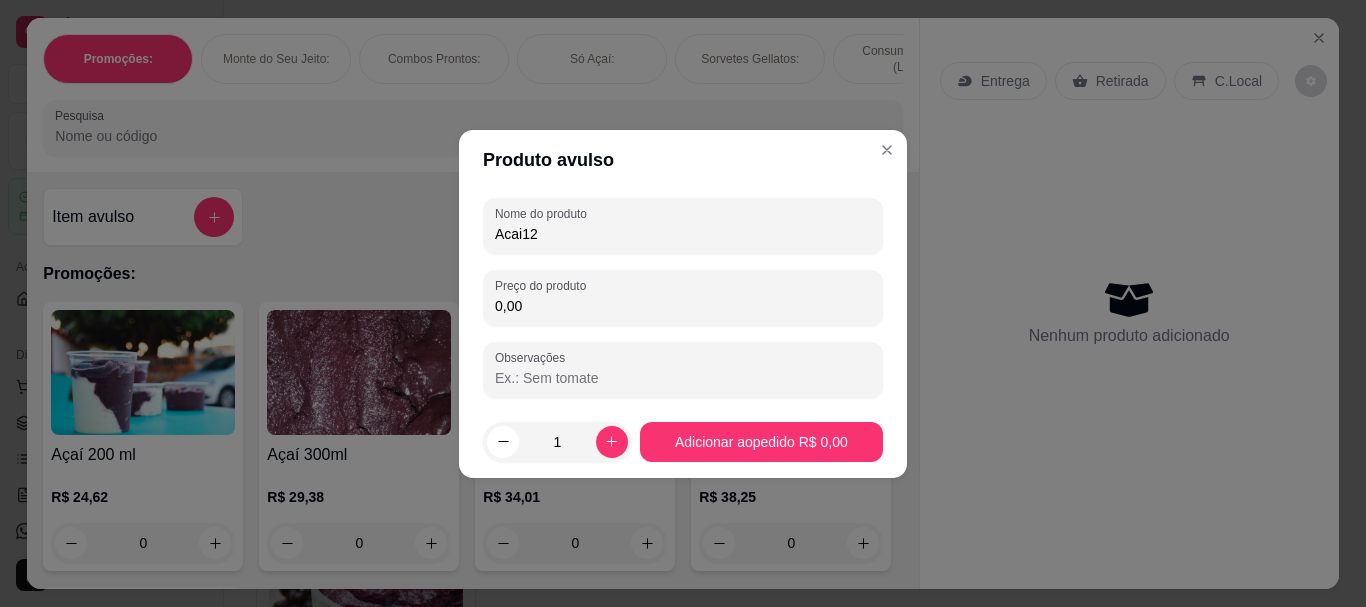 click on "Acai12" at bounding box center (683, 234) 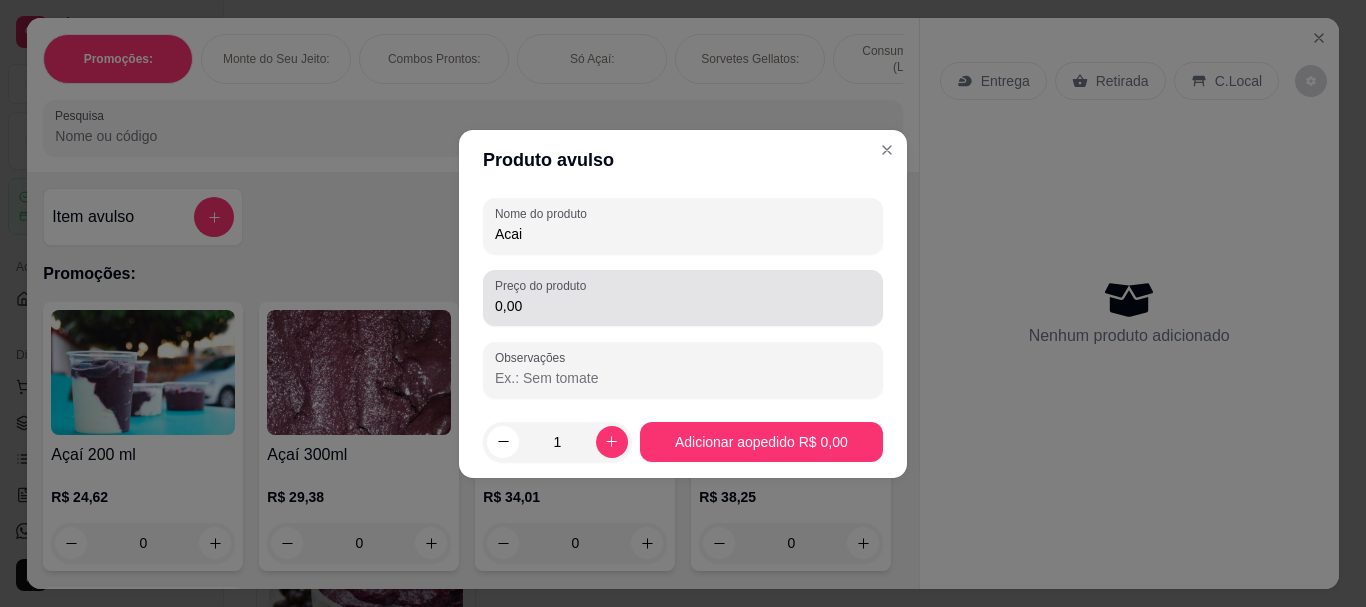 type on "Acai" 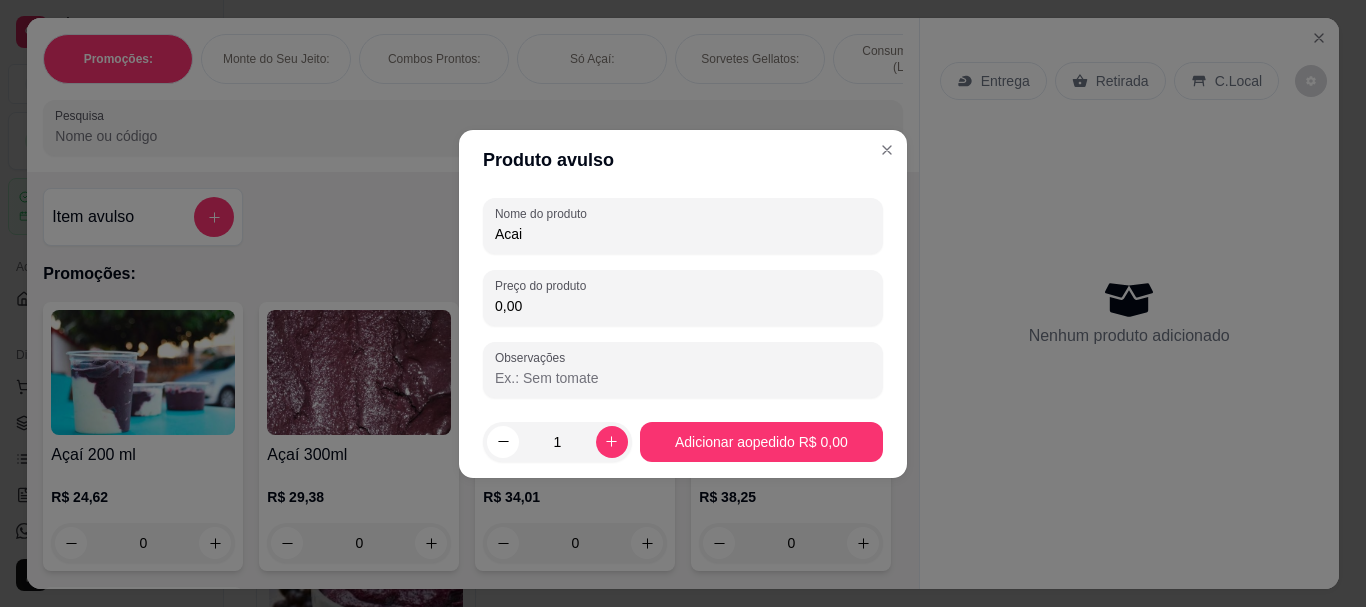 click on "0,00" at bounding box center (683, 306) 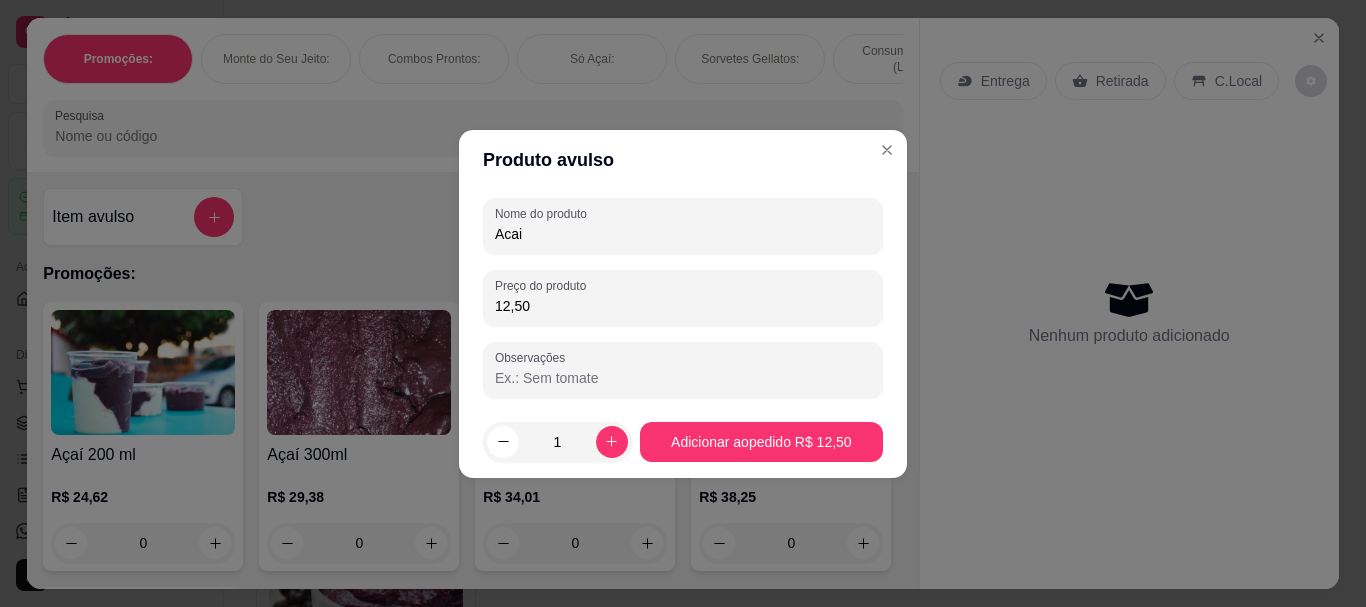 type on "12,50" 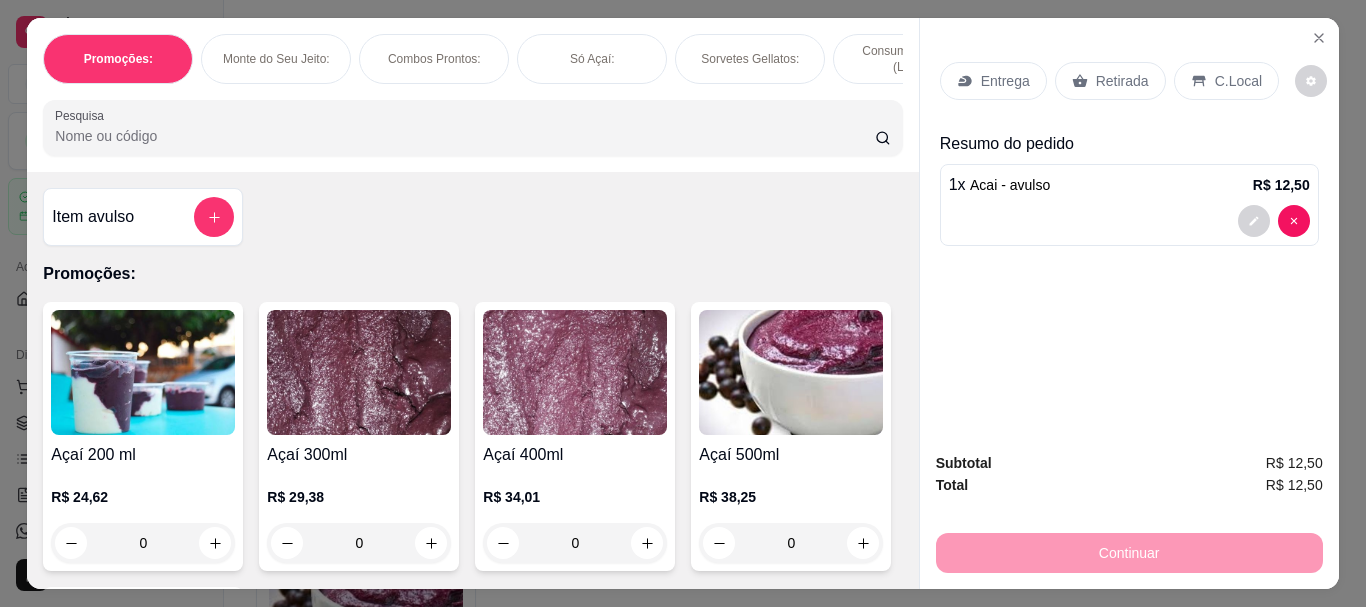 click on "1 x   Acai - avulso R$ 12,50" at bounding box center [1129, 205] 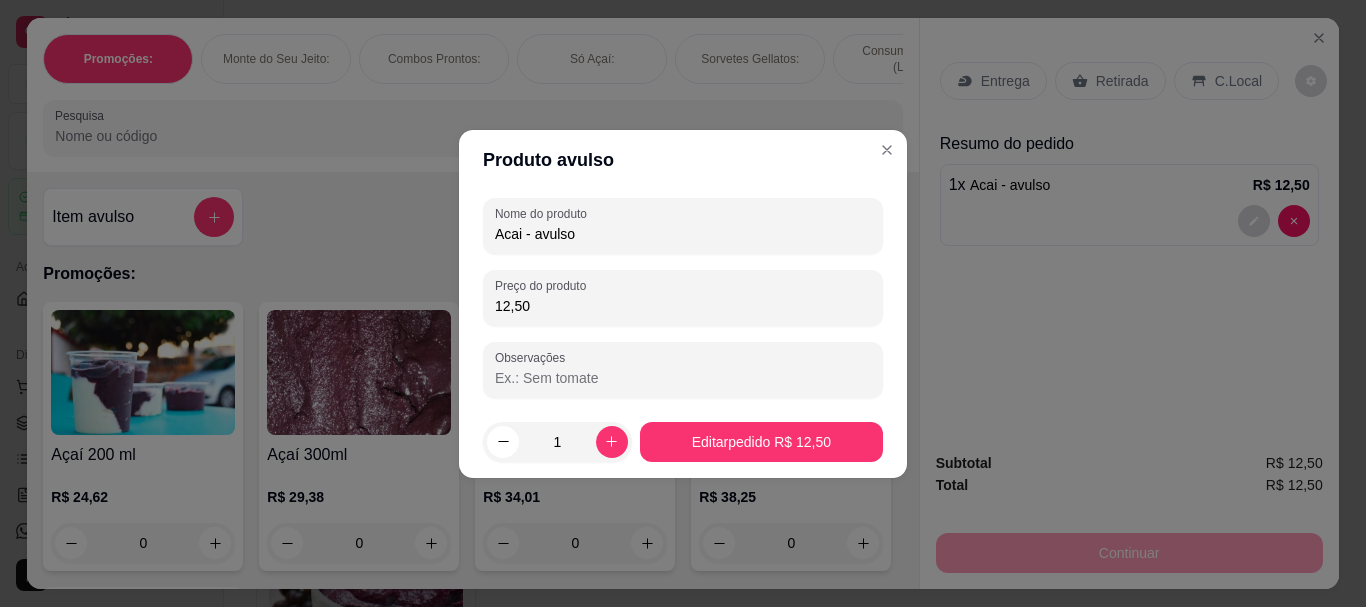 click on "Observações" at bounding box center (683, 378) 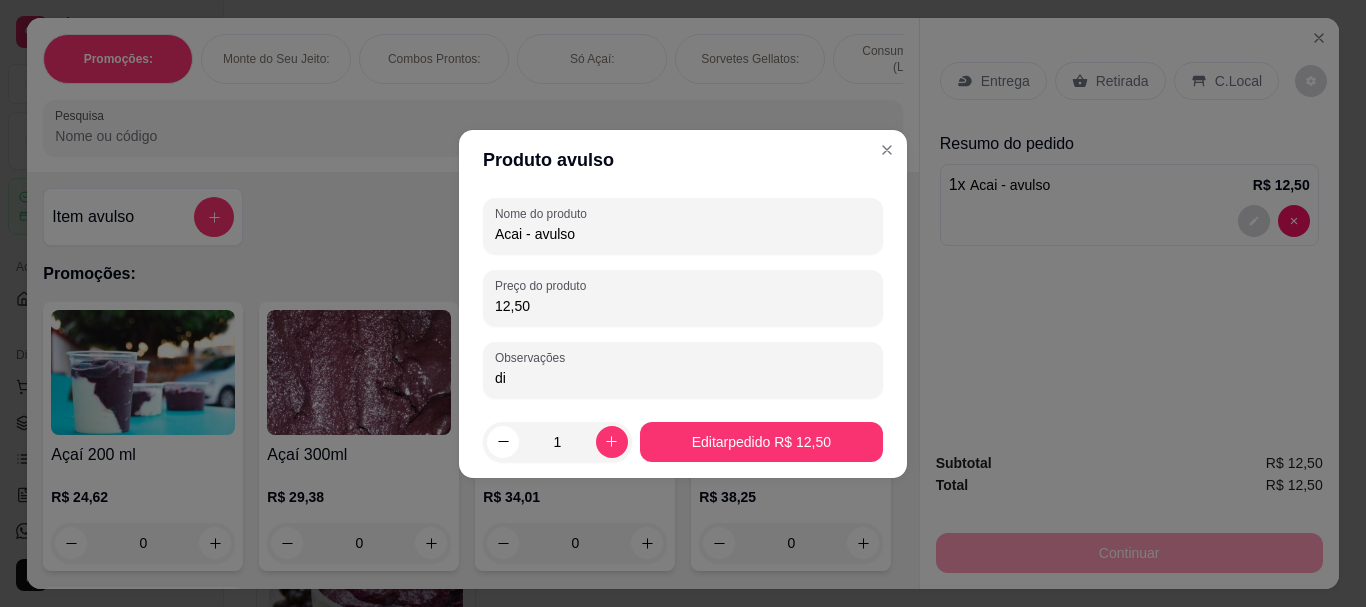 type on "d" 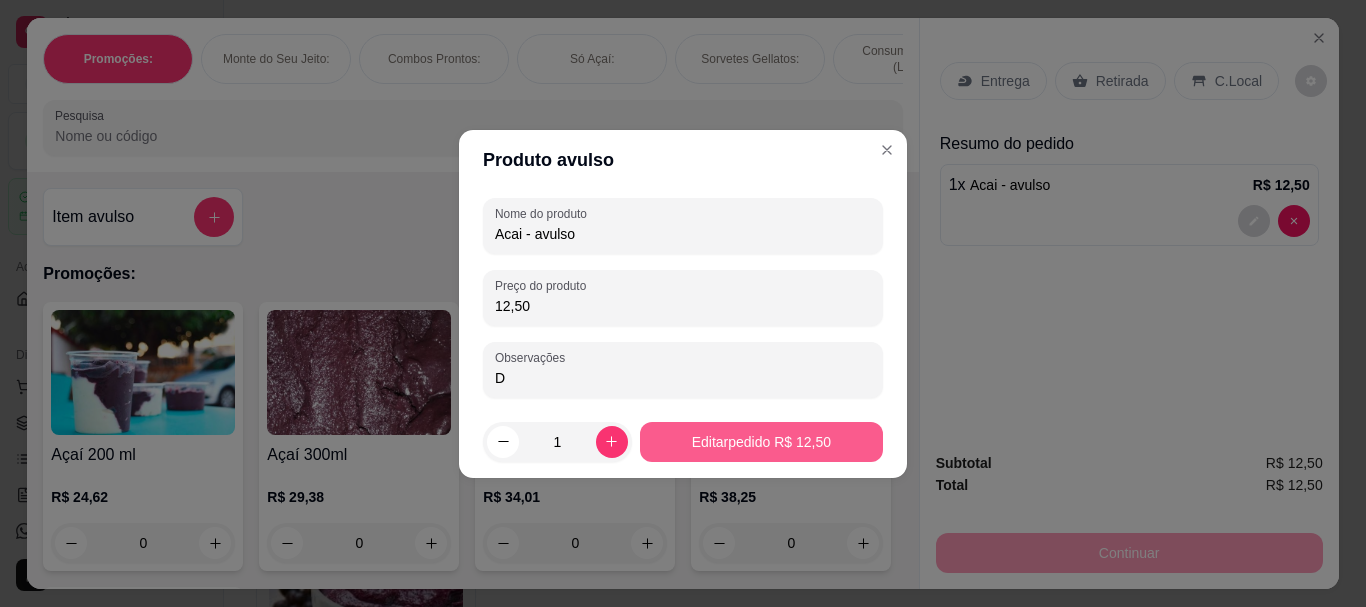 type on "D" 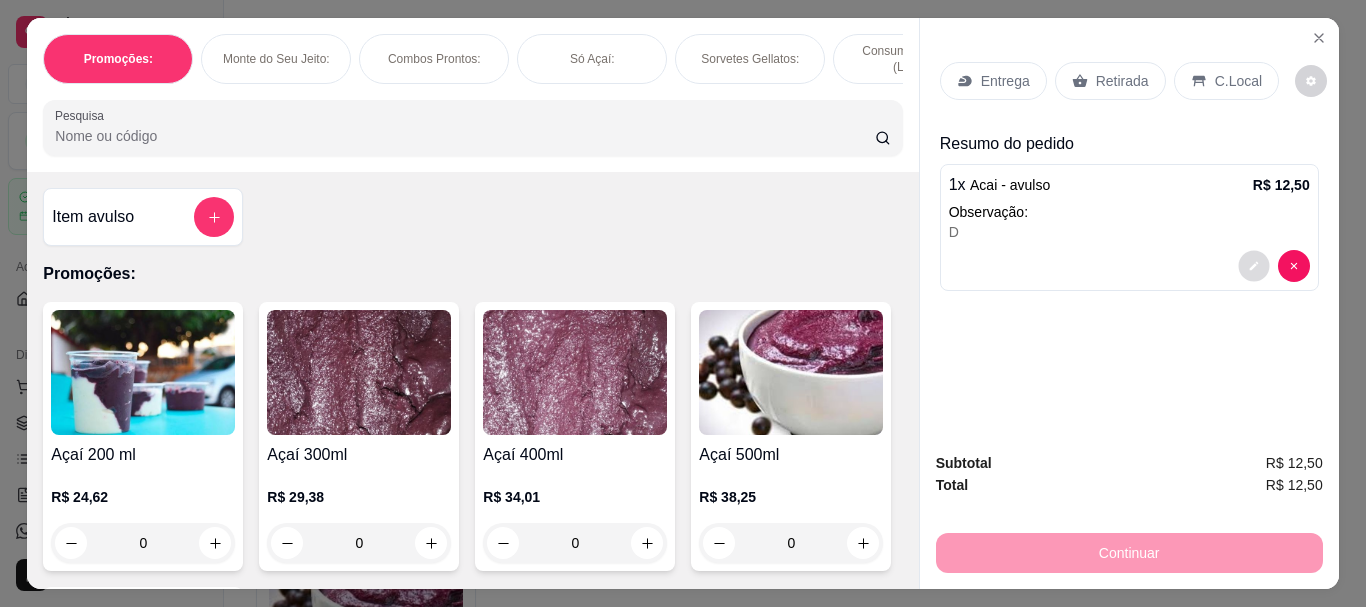 click at bounding box center [1253, 266] 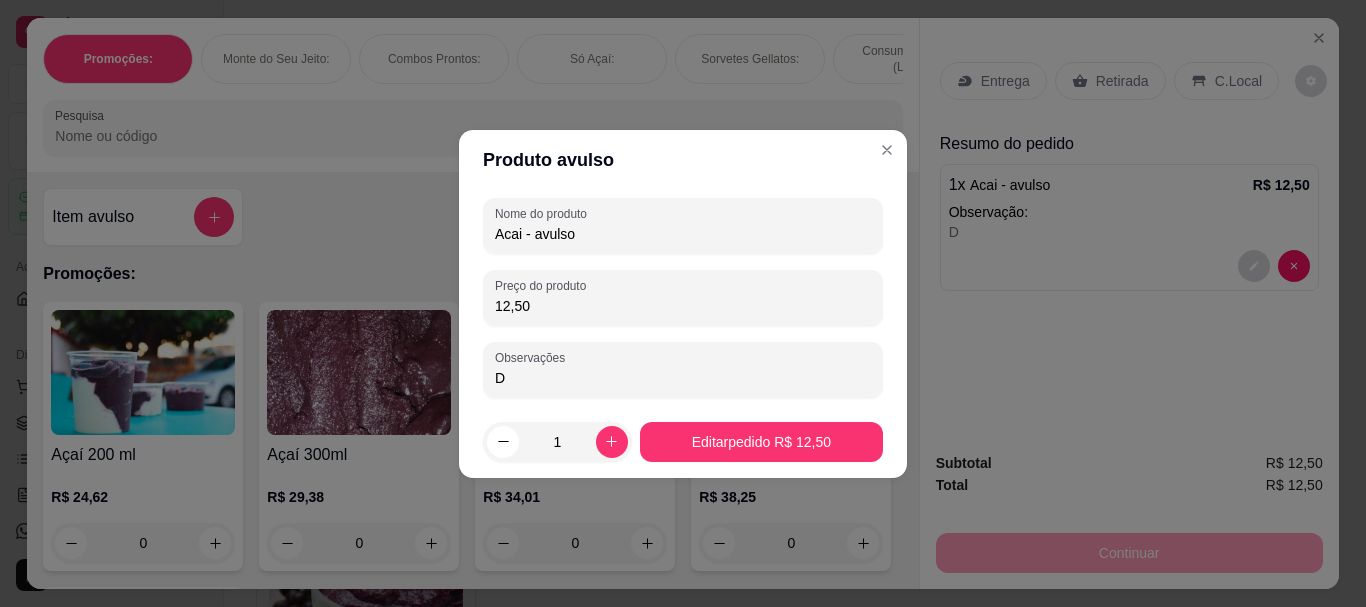 click on "D" at bounding box center [683, 378] 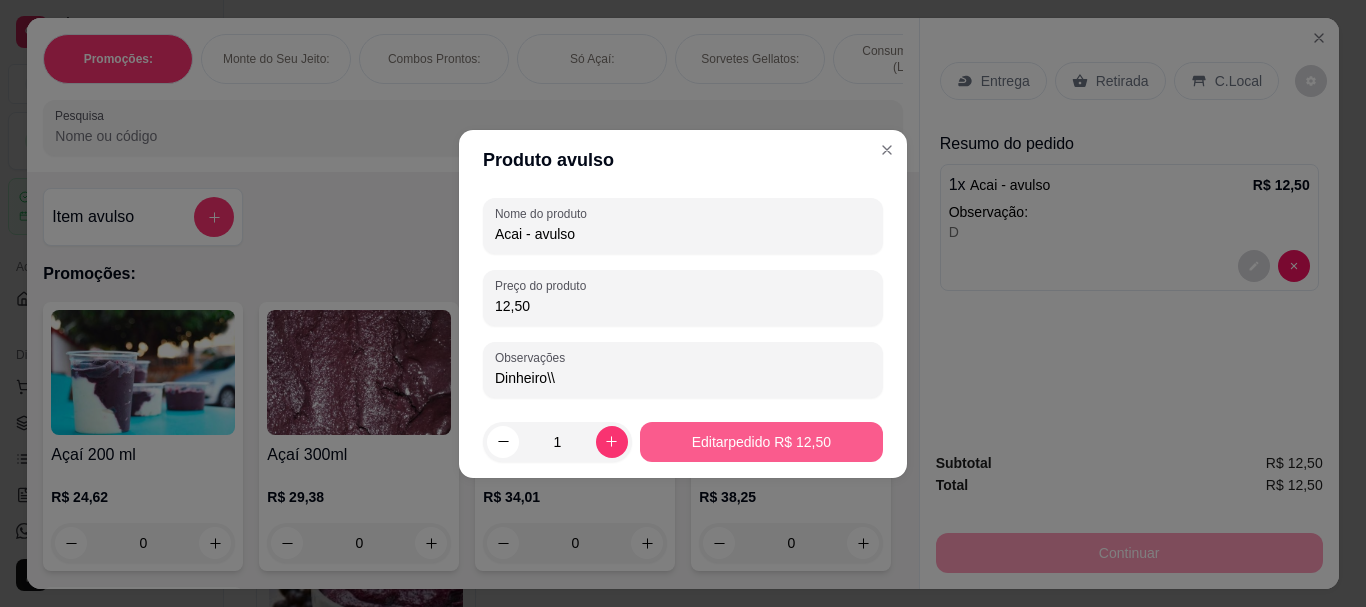 type on "Dinheiro\\" 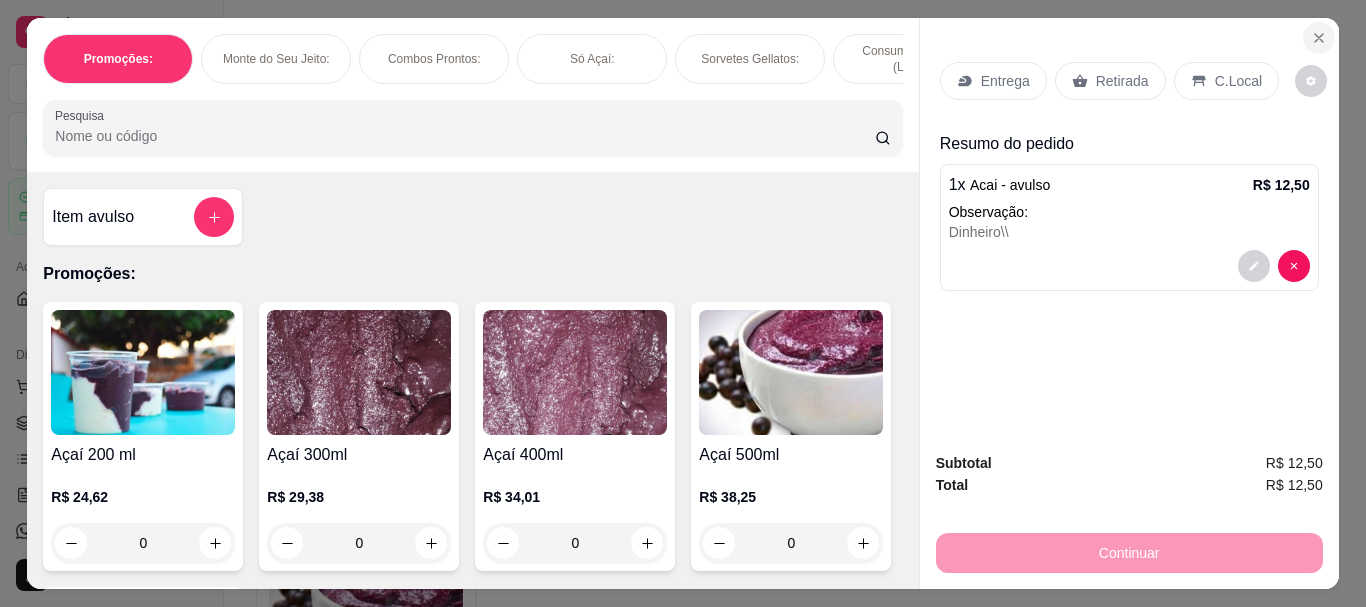 click at bounding box center (1319, 38) 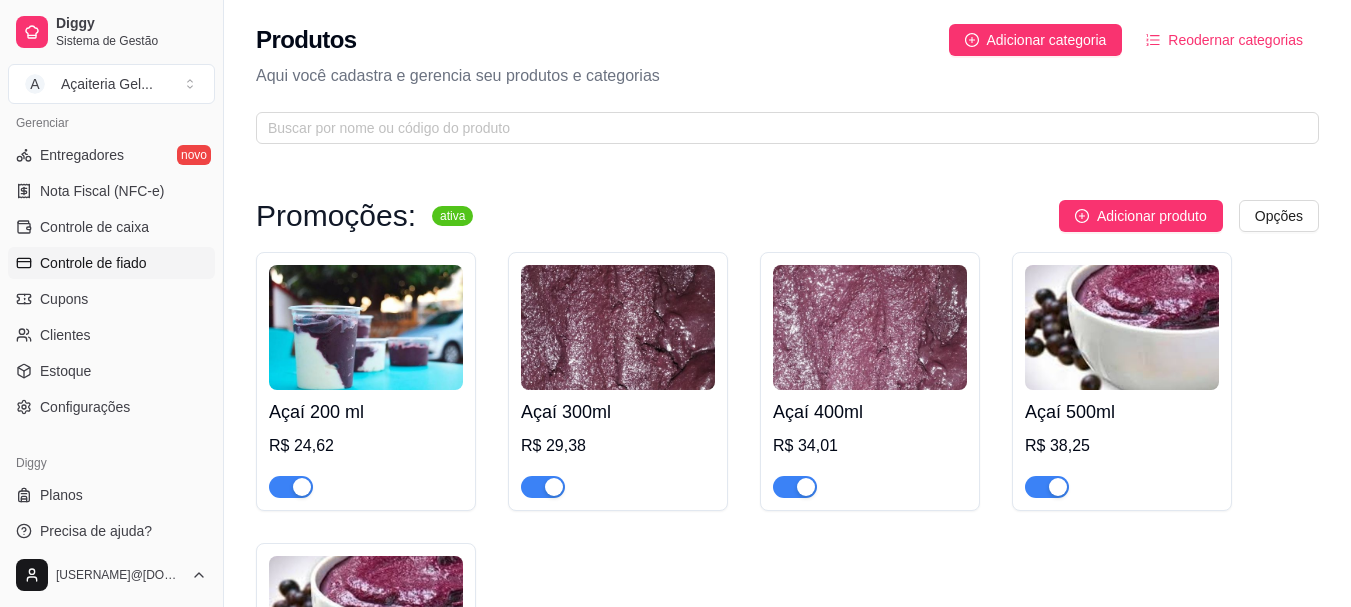 scroll, scrollTop: 832, scrollLeft: 0, axis: vertical 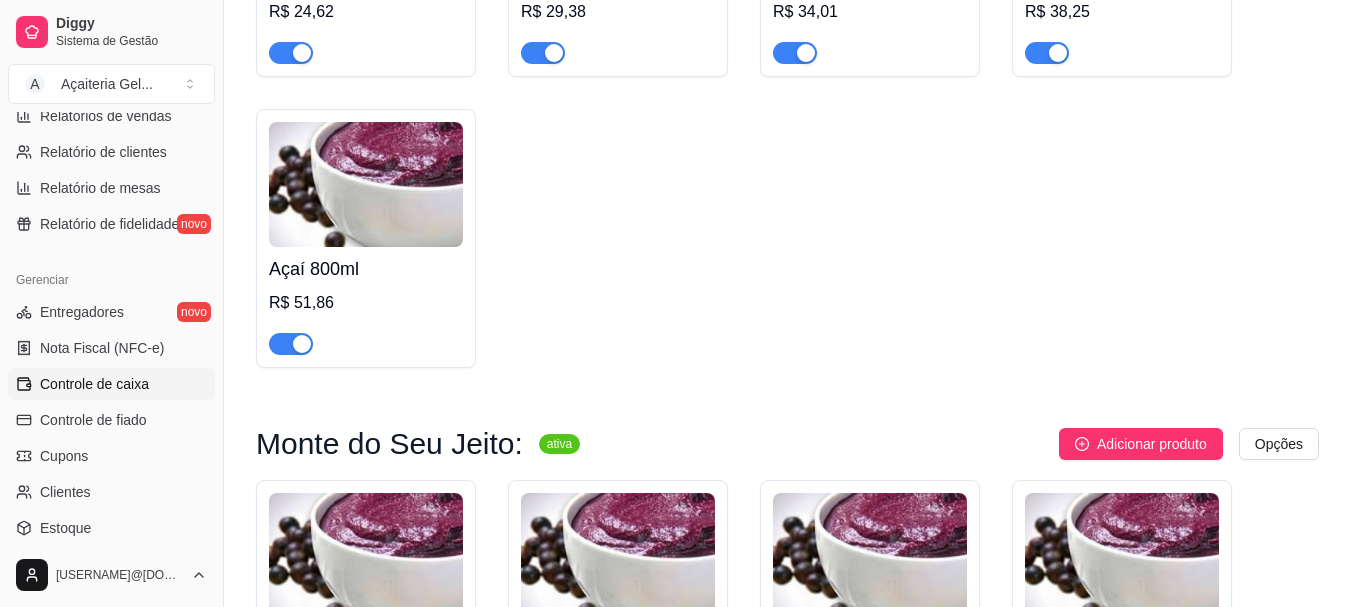 click on "Controle de caixa" at bounding box center [94, 384] 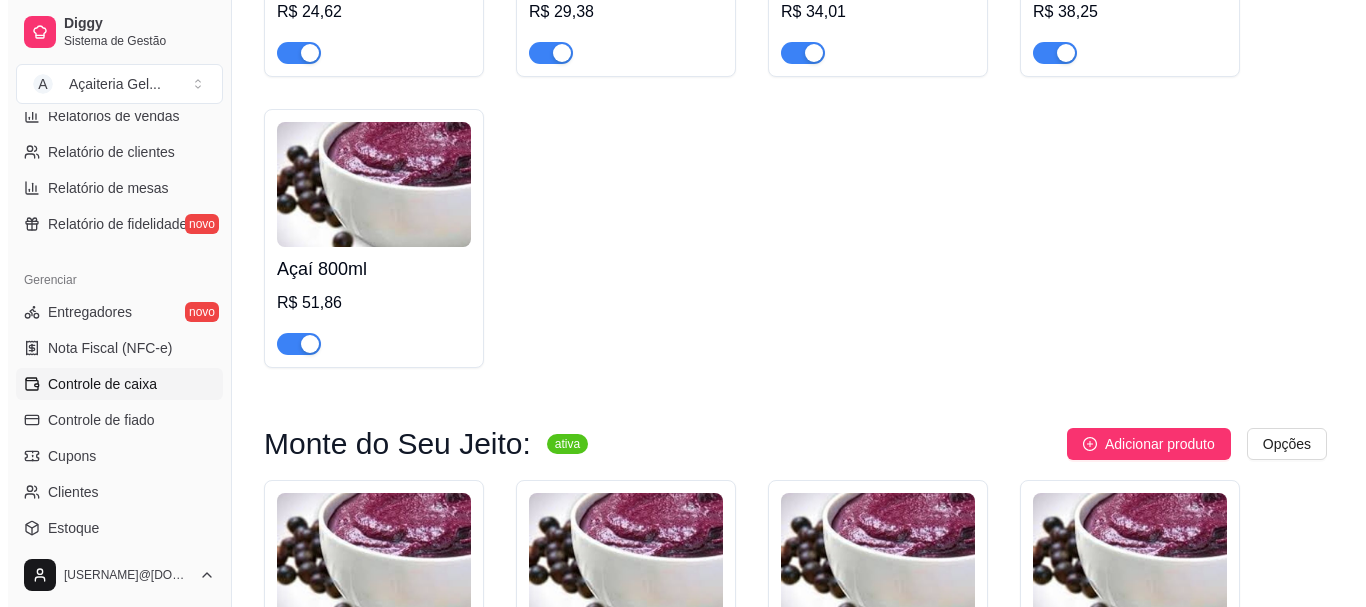 scroll, scrollTop: 0, scrollLeft: 0, axis: both 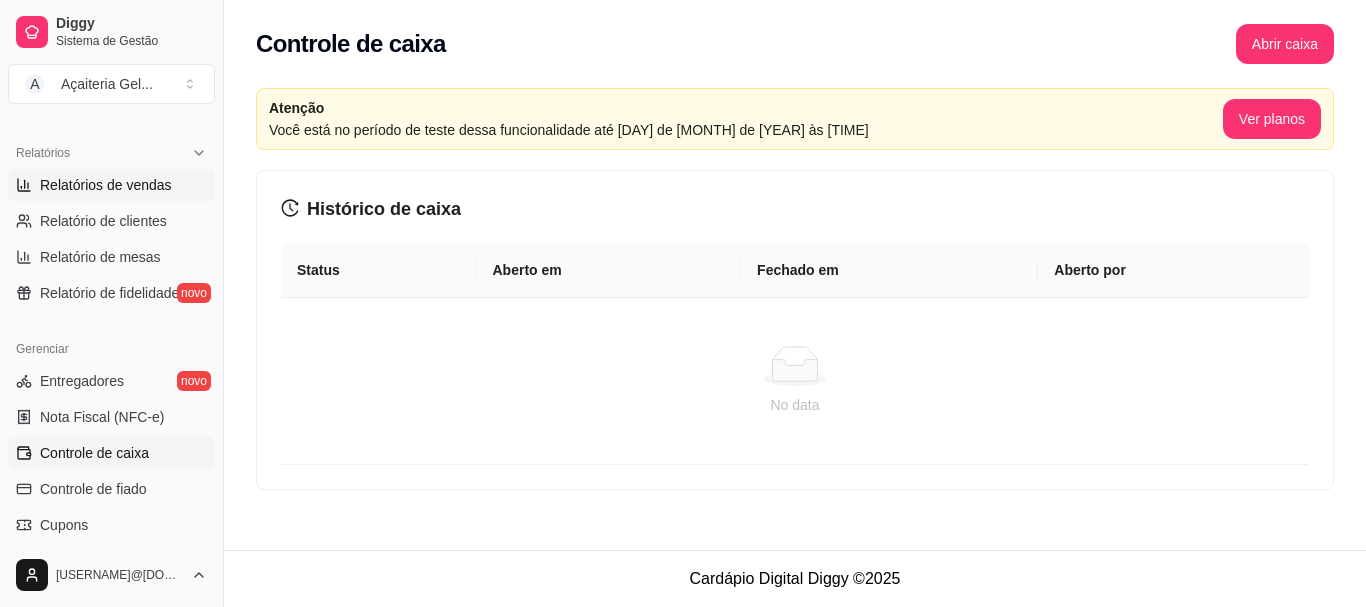 click on "Relatórios de vendas" at bounding box center [106, 185] 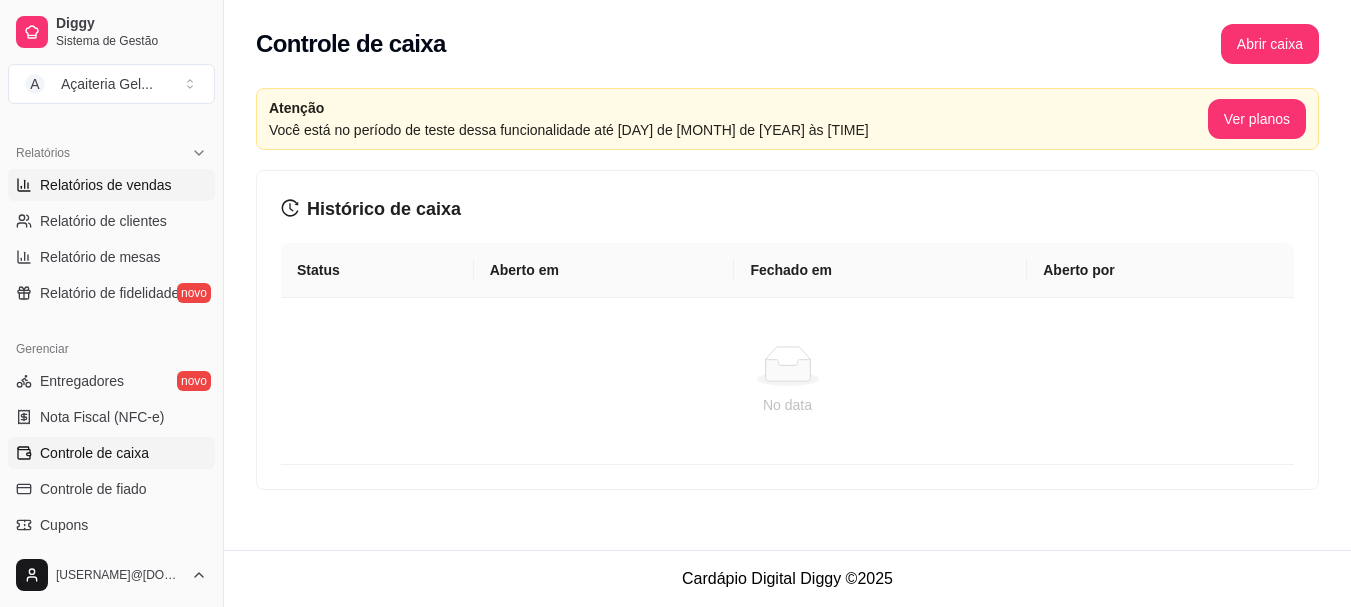 select on "ALL" 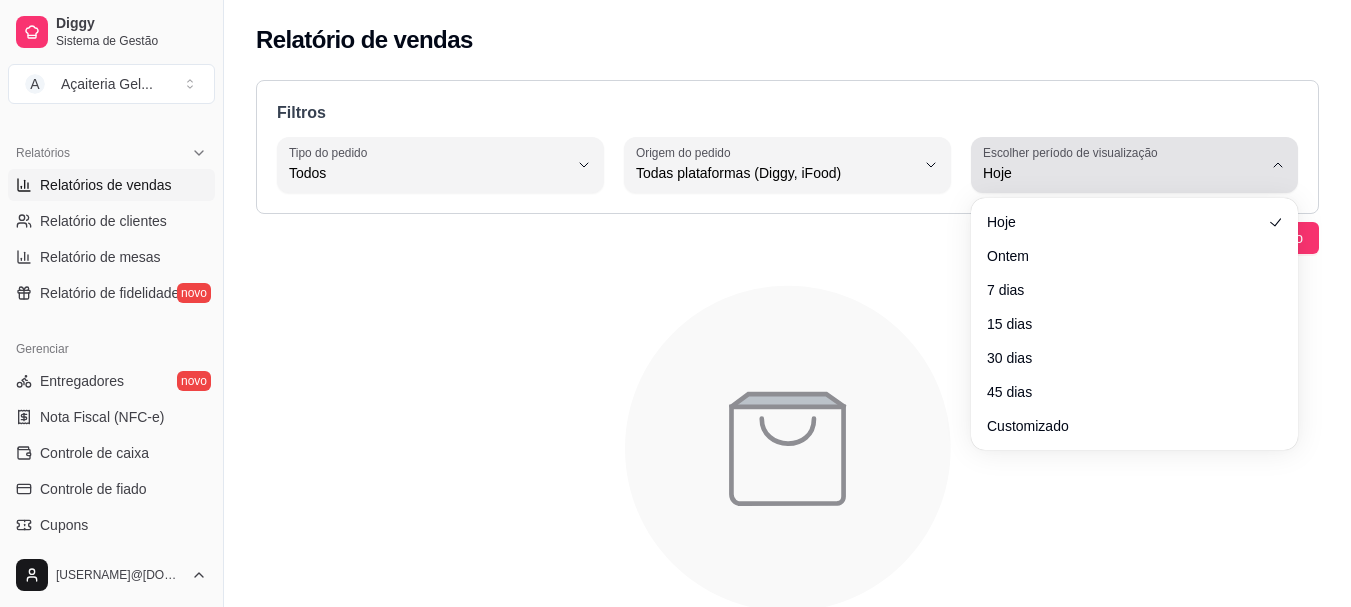 click 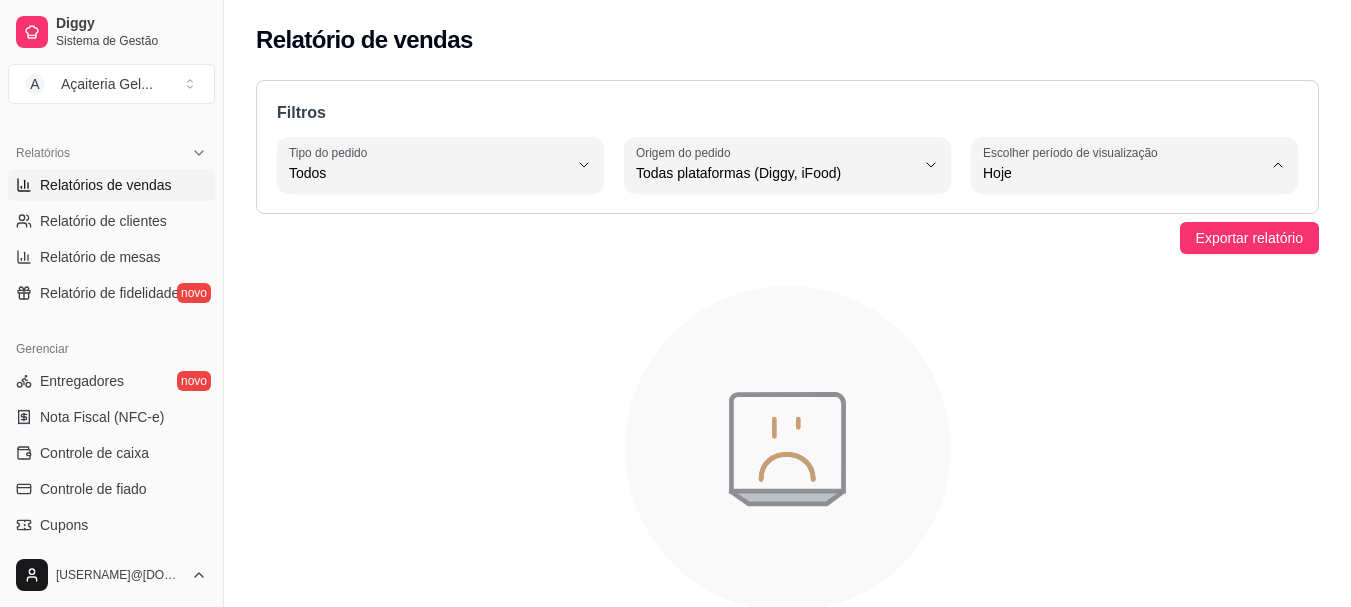 click on "Hoje" at bounding box center (1125, 220) 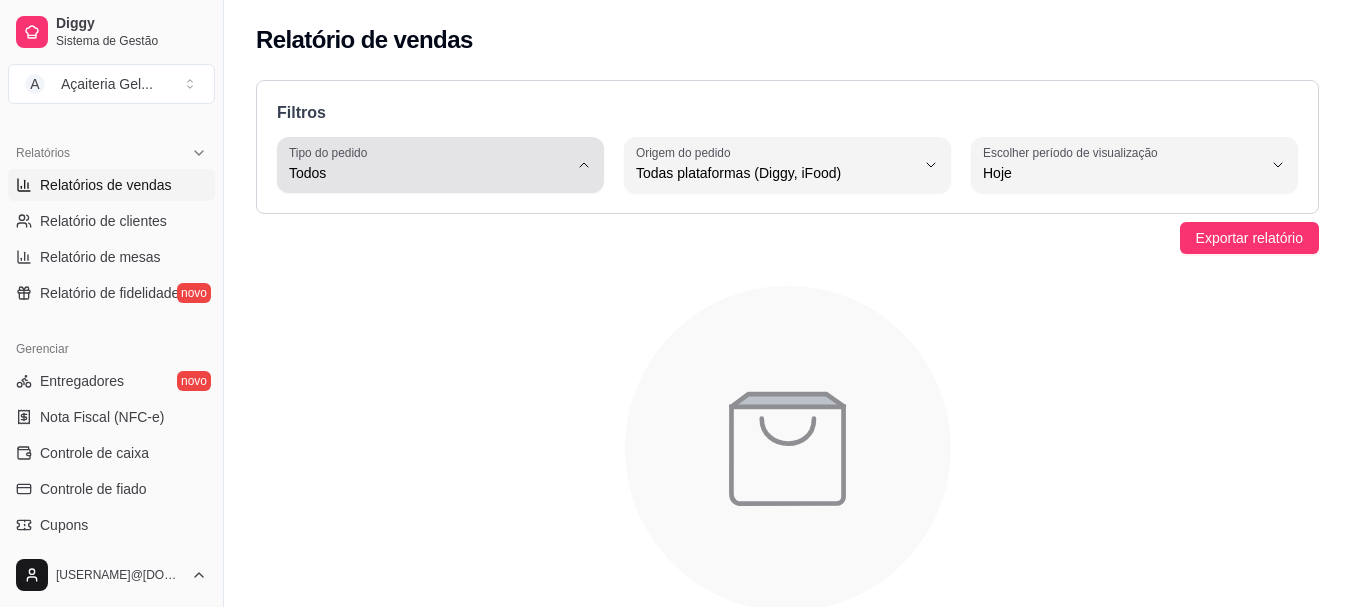click 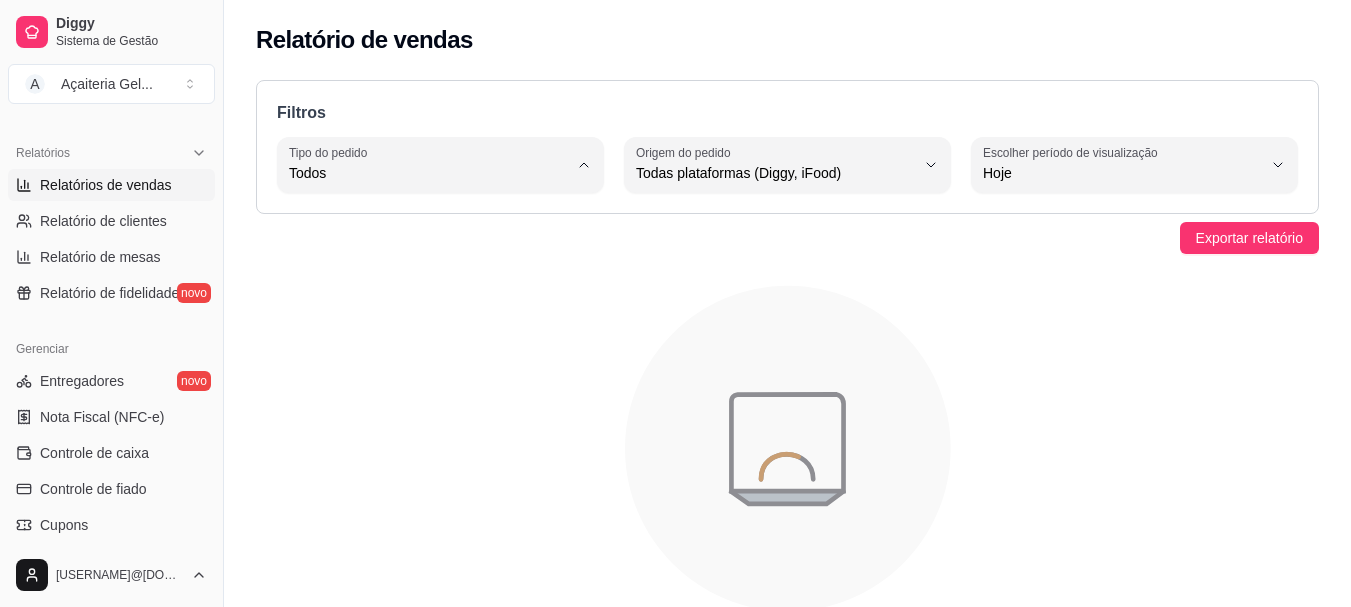 click on "Todos" at bounding box center (440, 221) 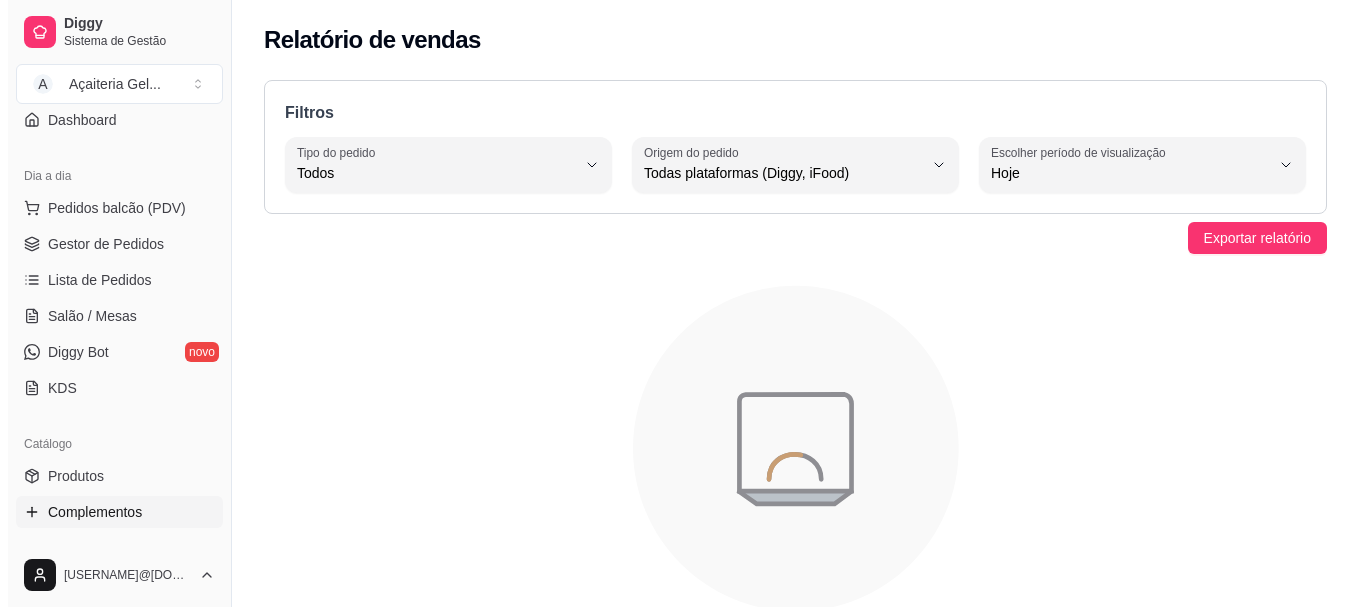 scroll, scrollTop: 178, scrollLeft: 0, axis: vertical 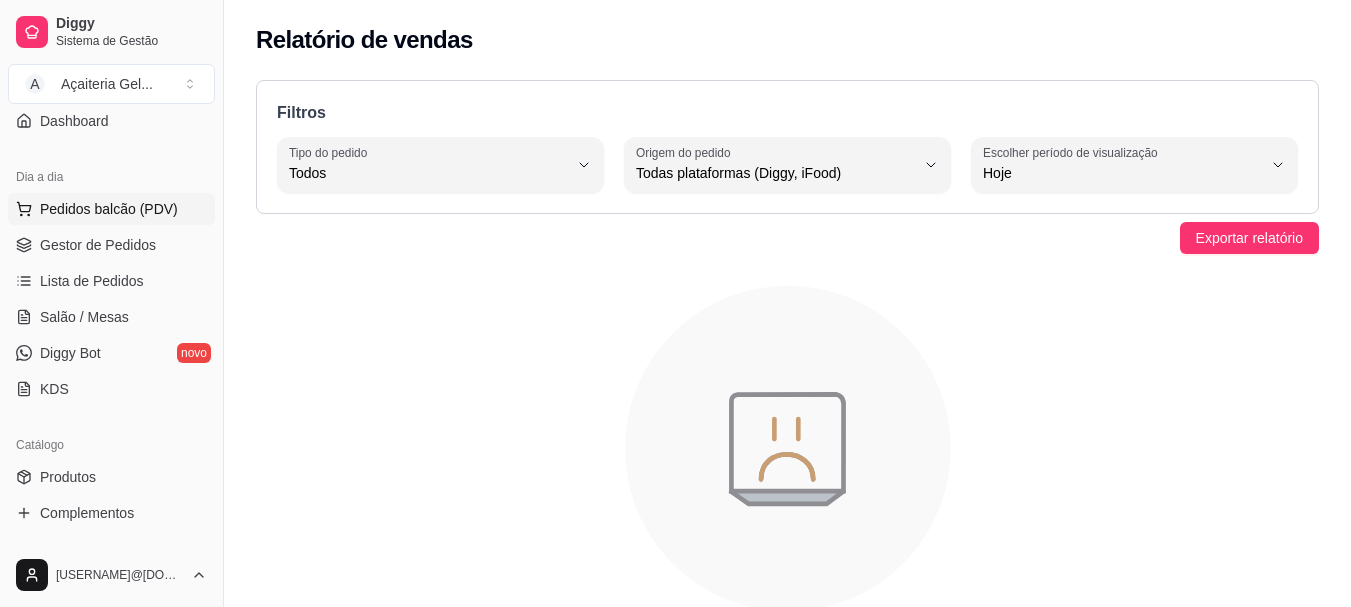 click on "Pedidos balcão (PDV)" at bounding box center (109, 209) 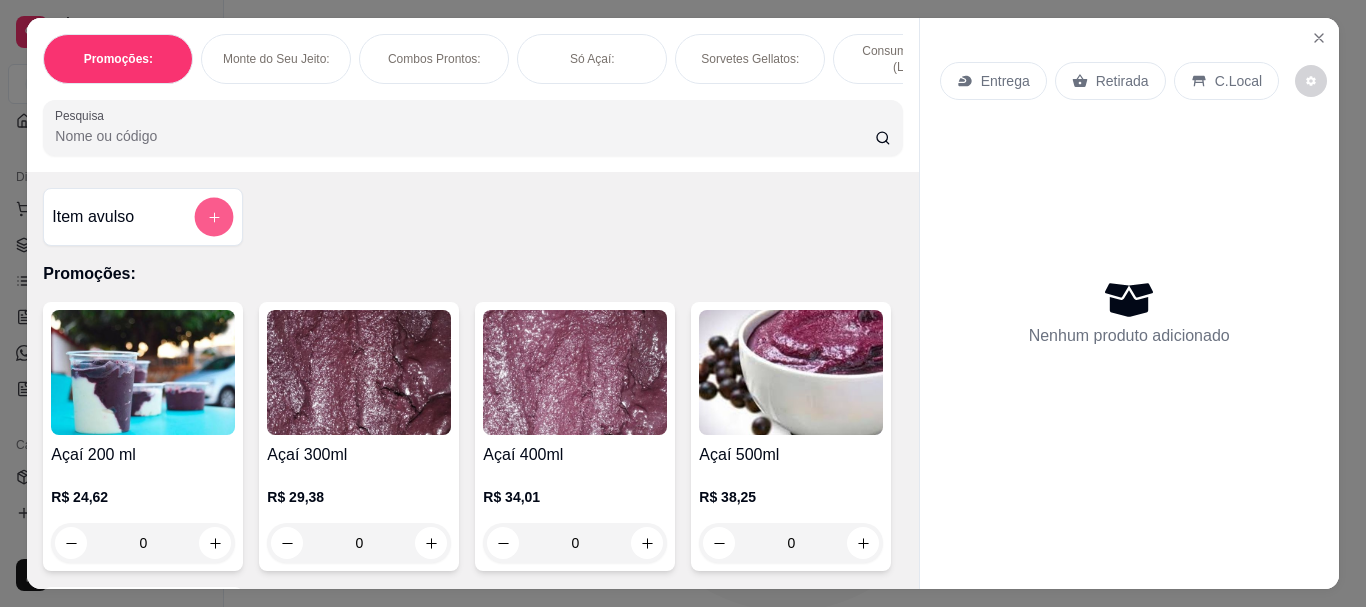 click at bounding box center [214, 217] 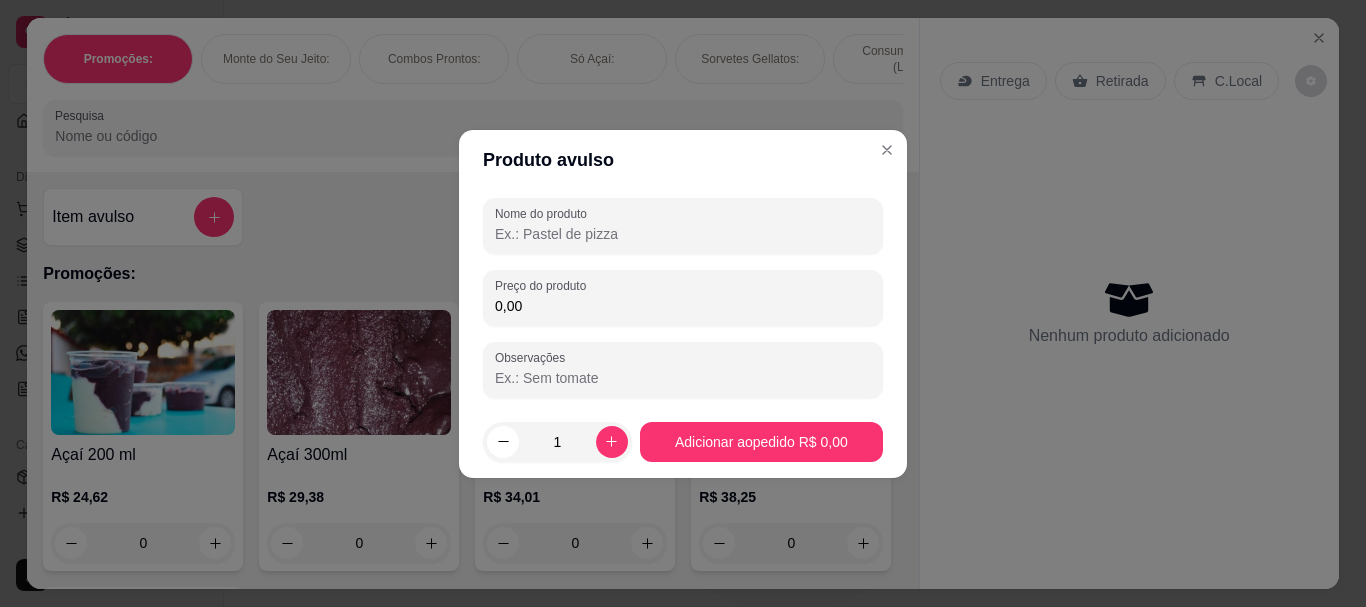 click on "Nome do produto Preço do produto 0,00 Observações" at bounding box center (683, 298) 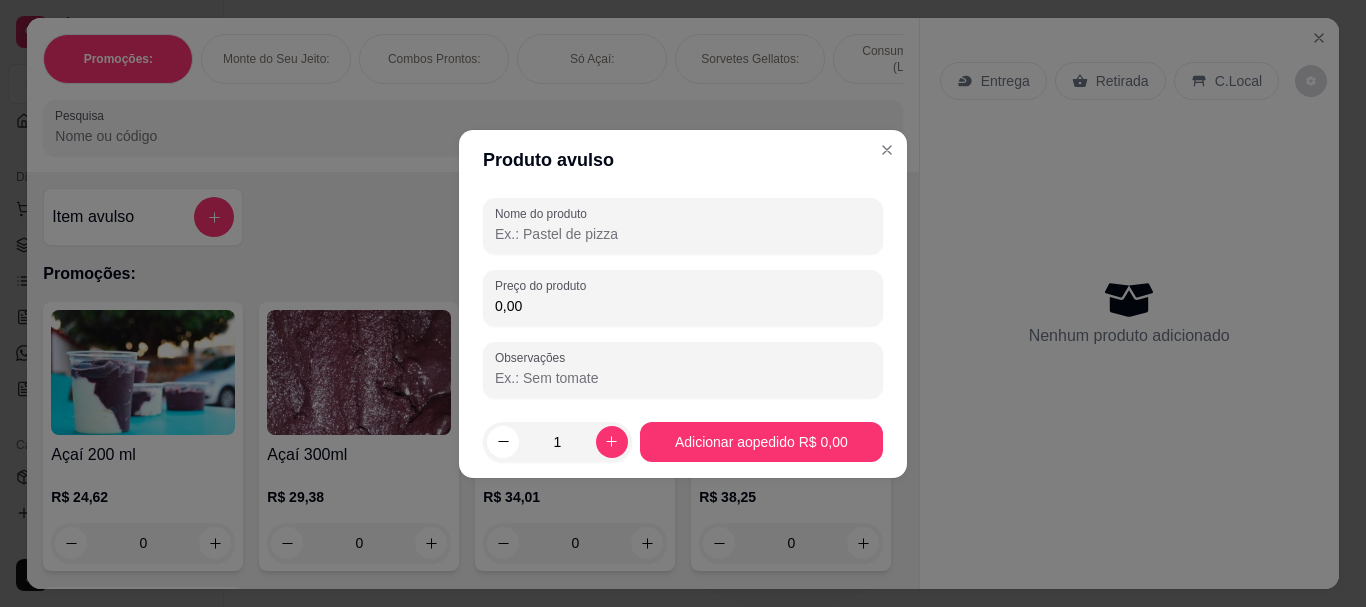 click on "Produto avulso Nome do produto Preço do produto 0,00 Observações 1 Adicionar ao   pedido   R$ 0,00" at bounding box center [683, 303] 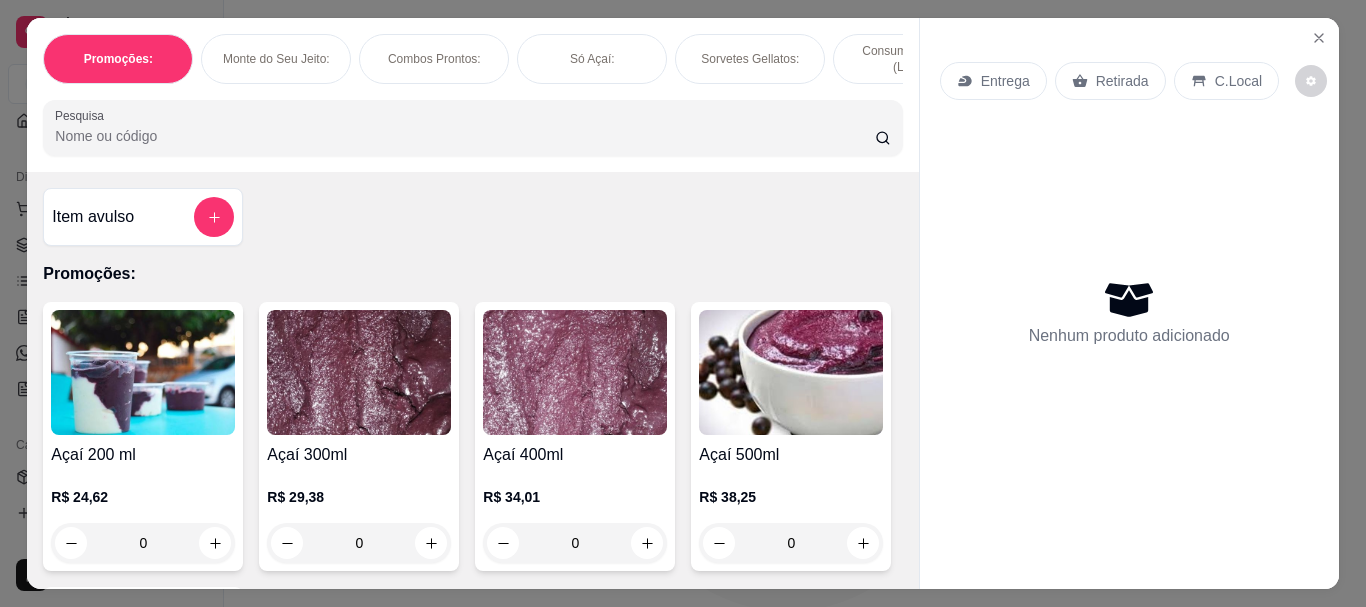 drag, startPoint x: 1007, startPoint y: 90, endPoint x: 1007, endPoint y: 65, distance: 25 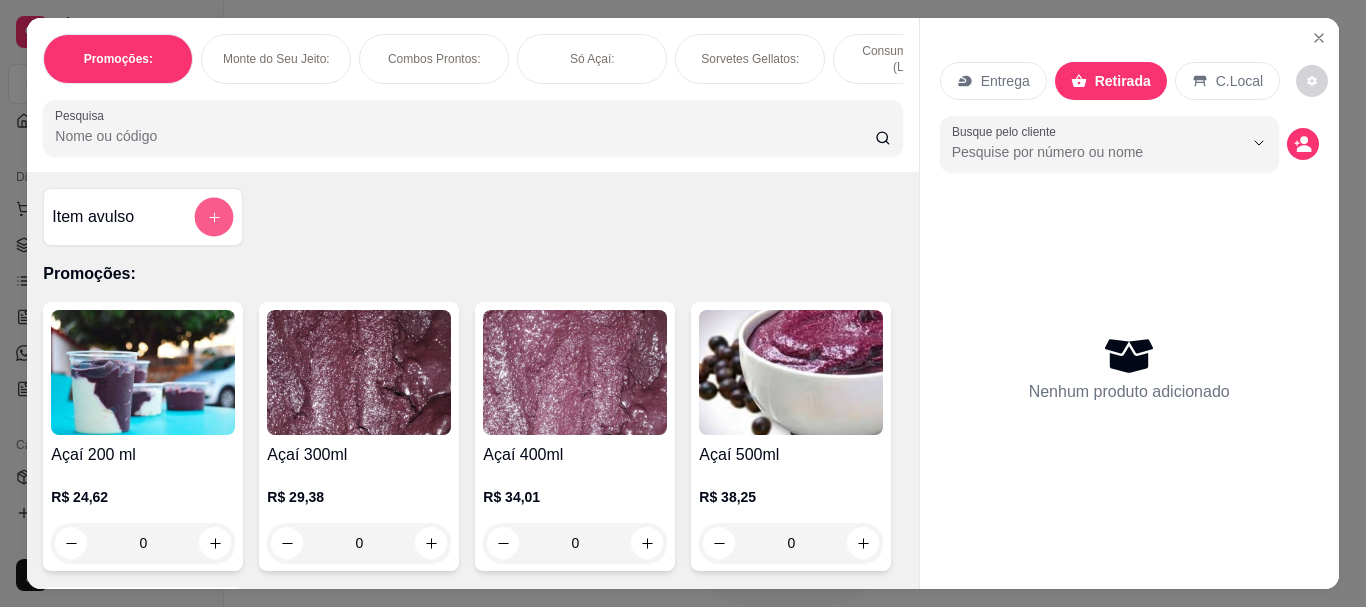 click at bounding box center (214, 217) 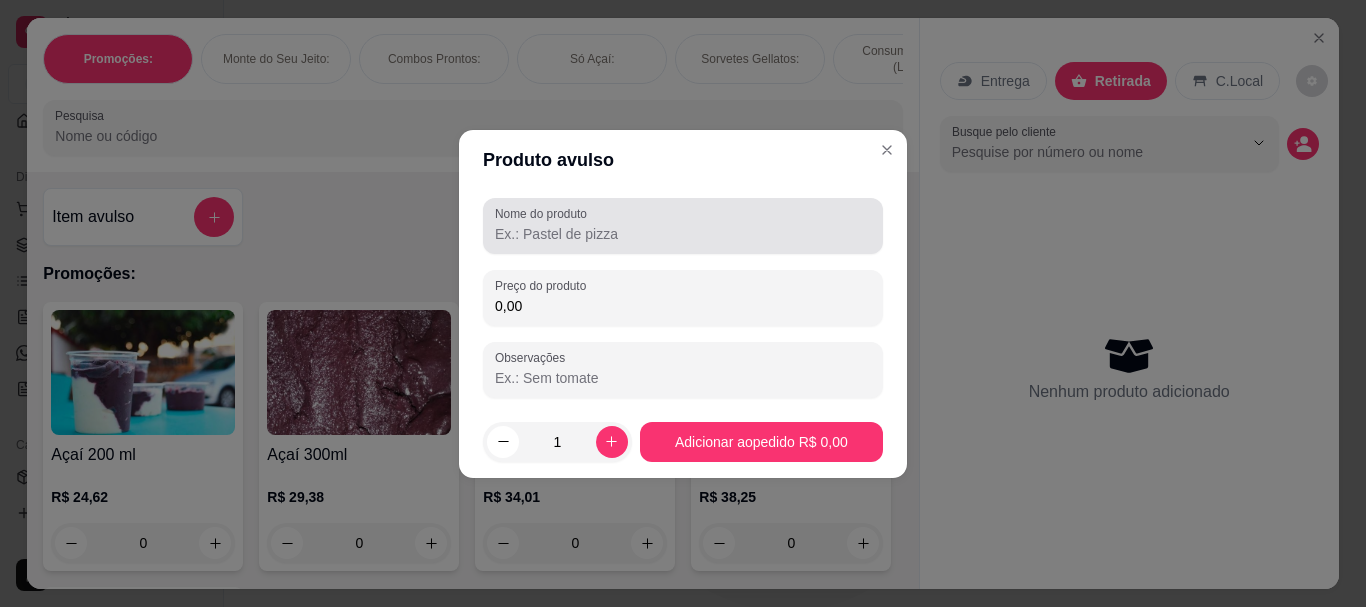click on "Nome do produto" at bounding box center [544, 213] 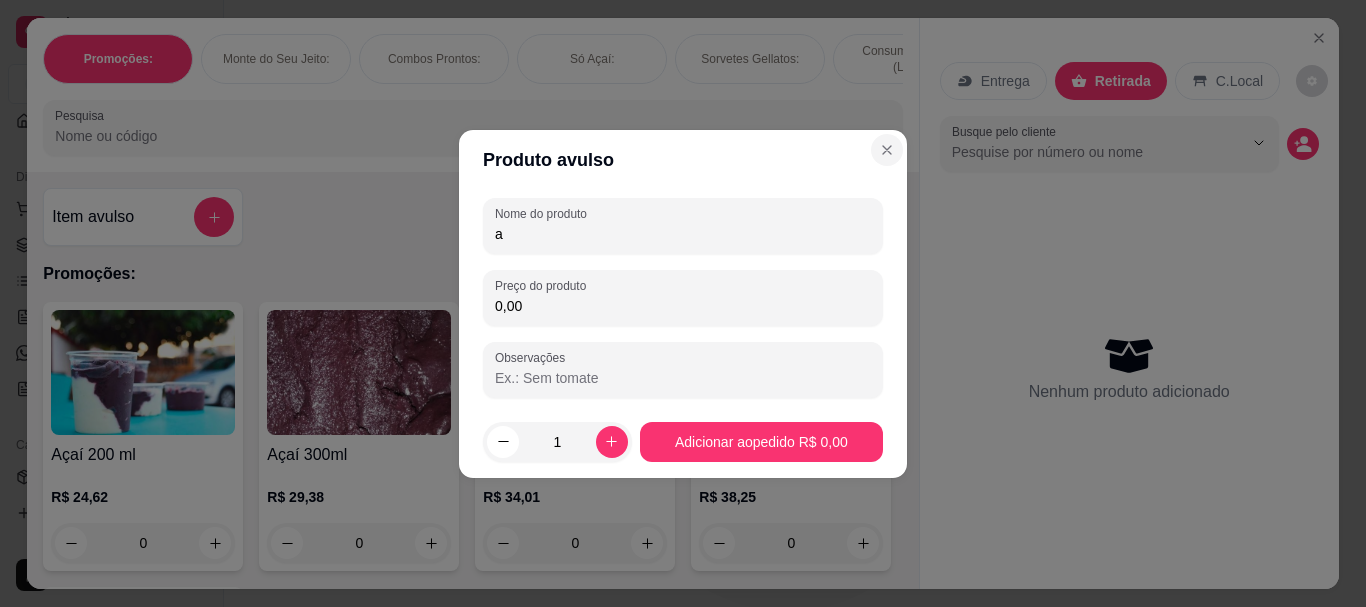 type on "a" 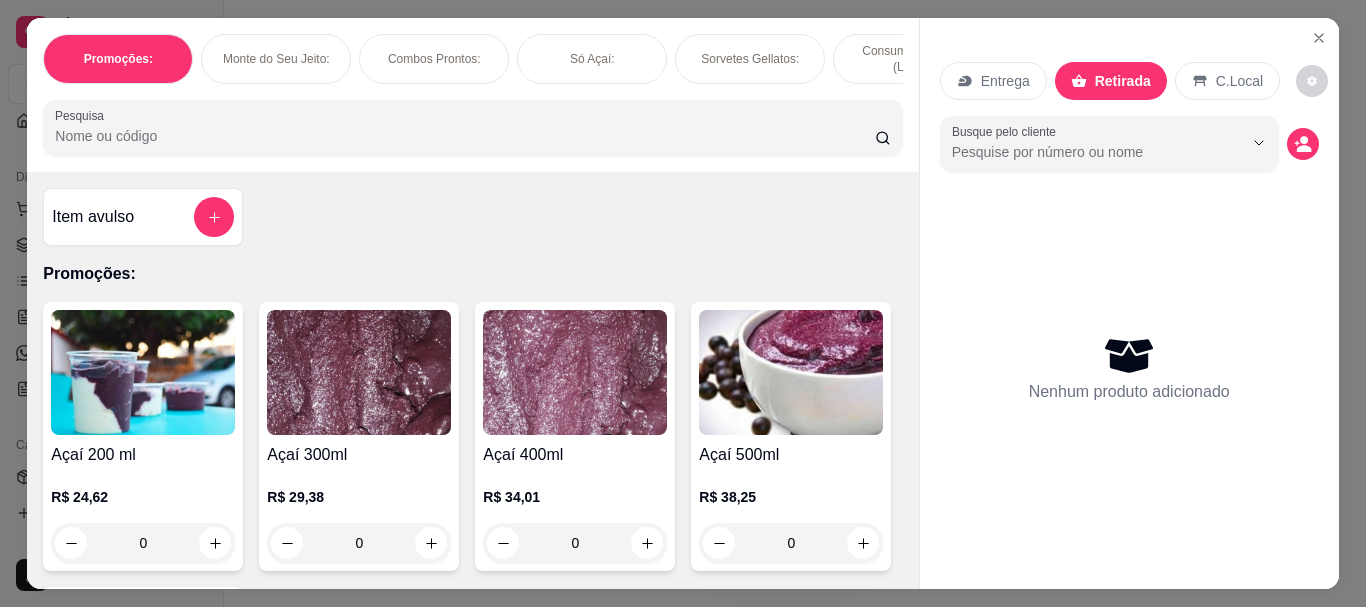 click on "C.Local" at bounding box center [1239, 81] 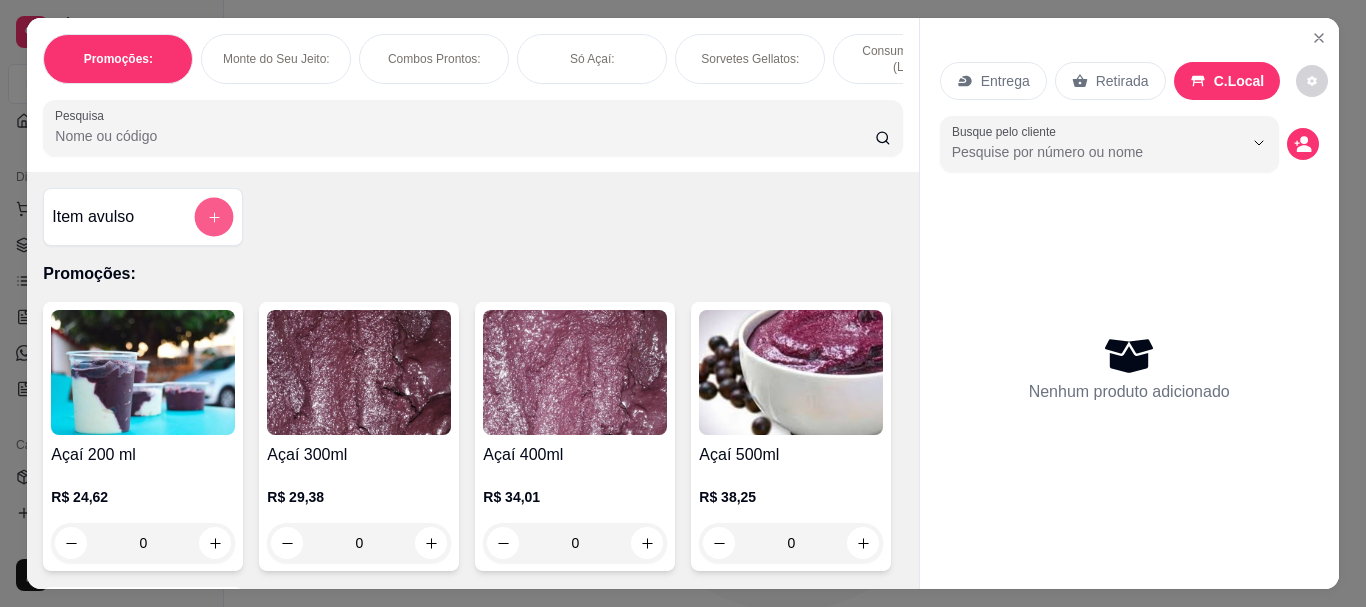 click 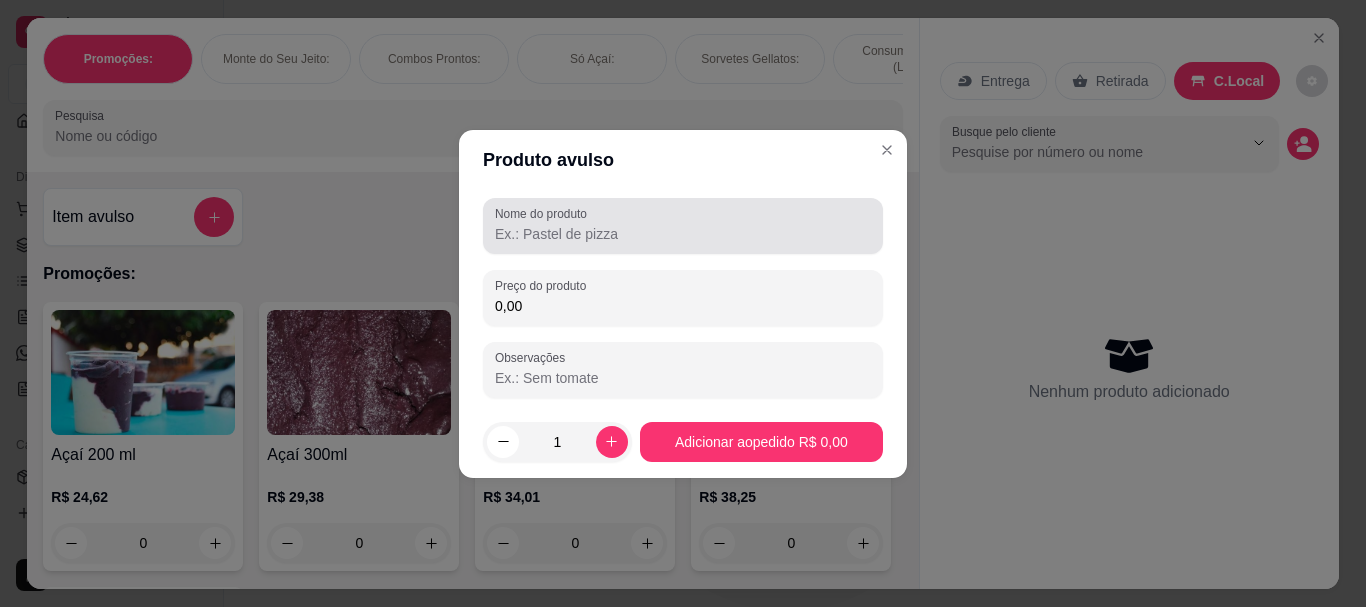 click at bounding box center (683, 226) 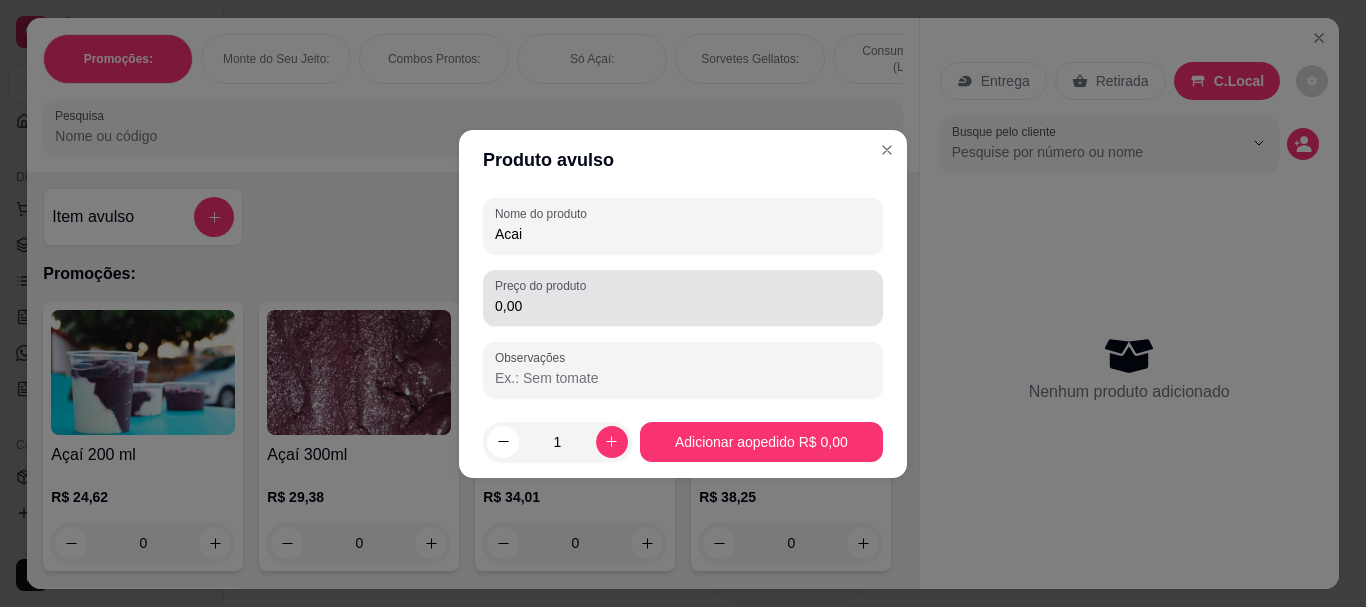 type on "Acai" 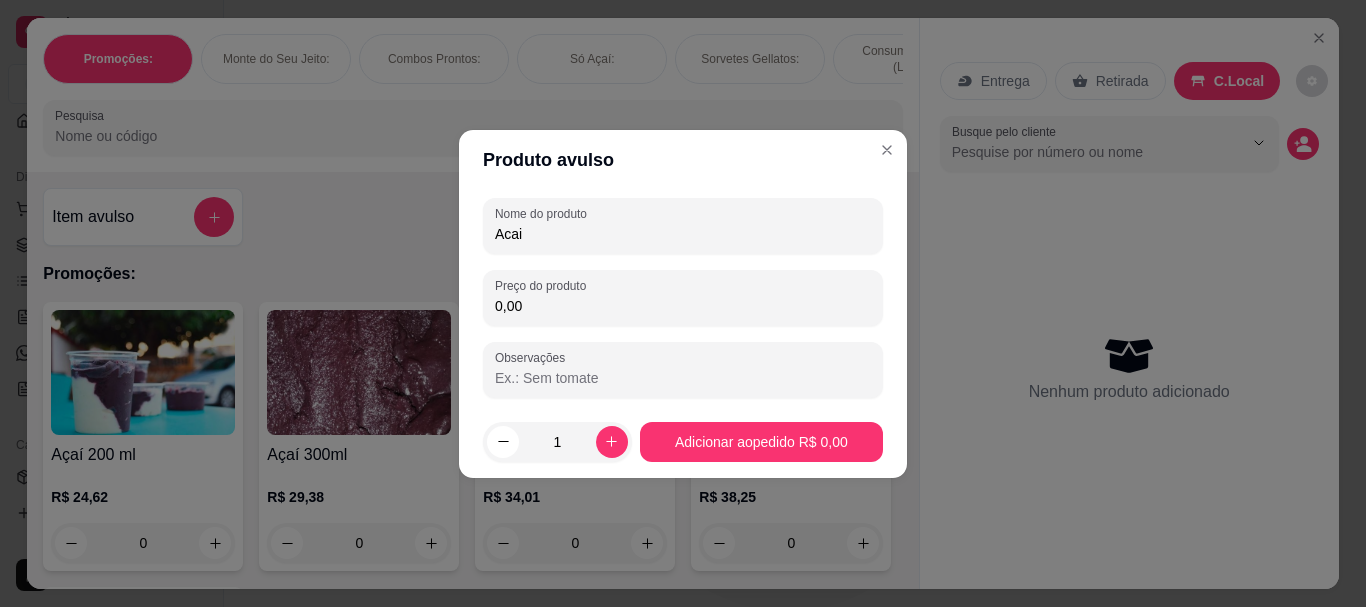 click on "0,00" at bounding box center (683, 306) 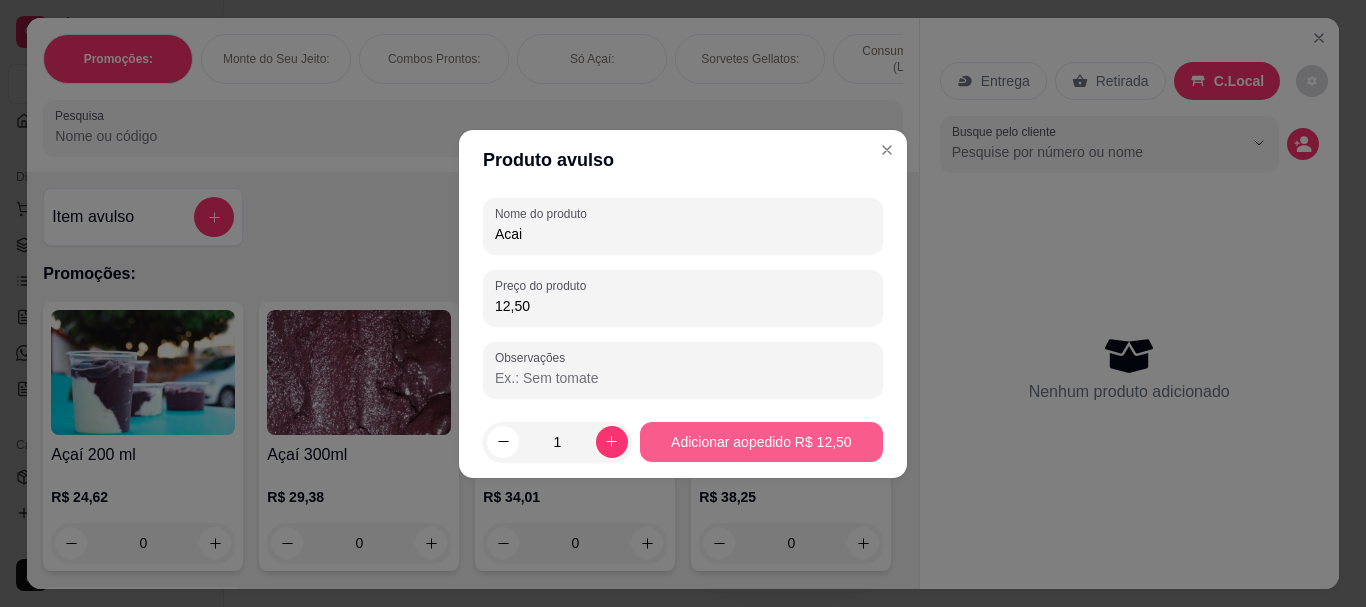 type on "12,50" 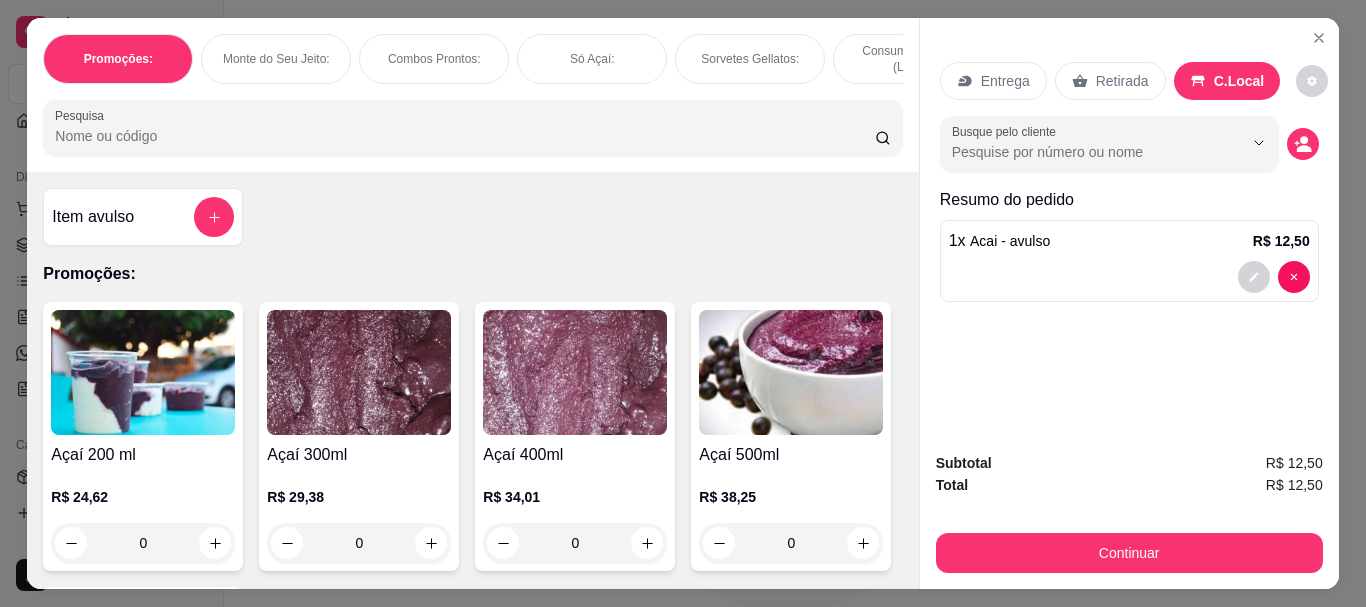 click on "Pesquisa" at bounding box center (465, 136) 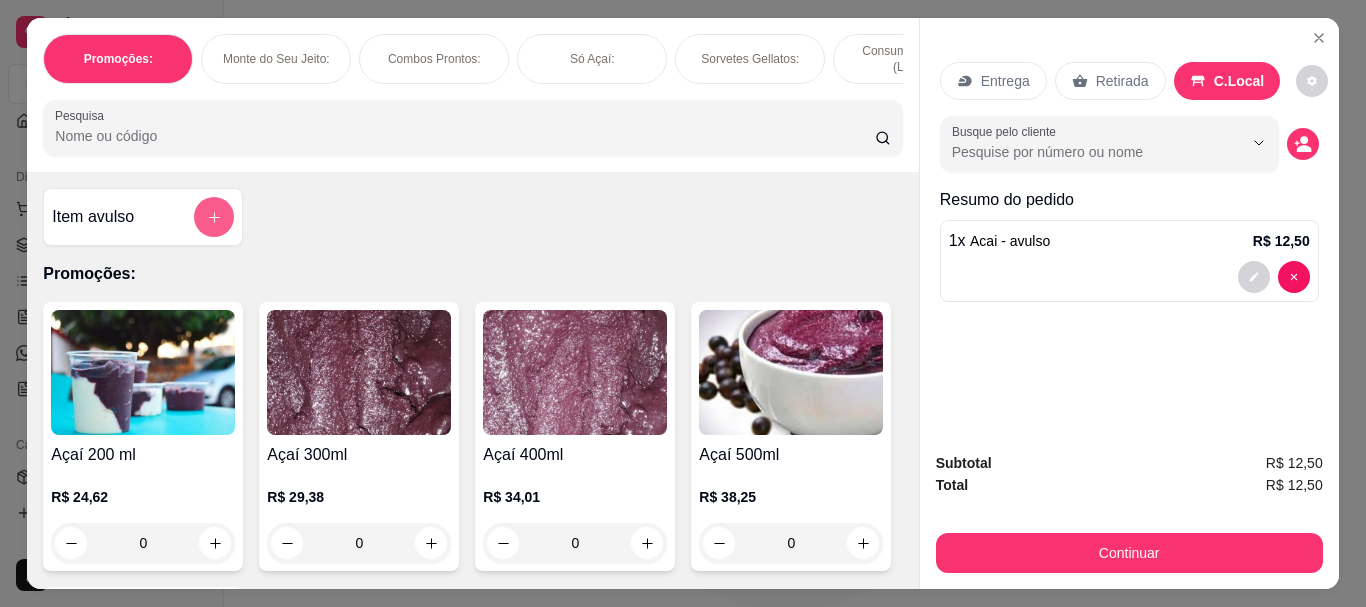 click 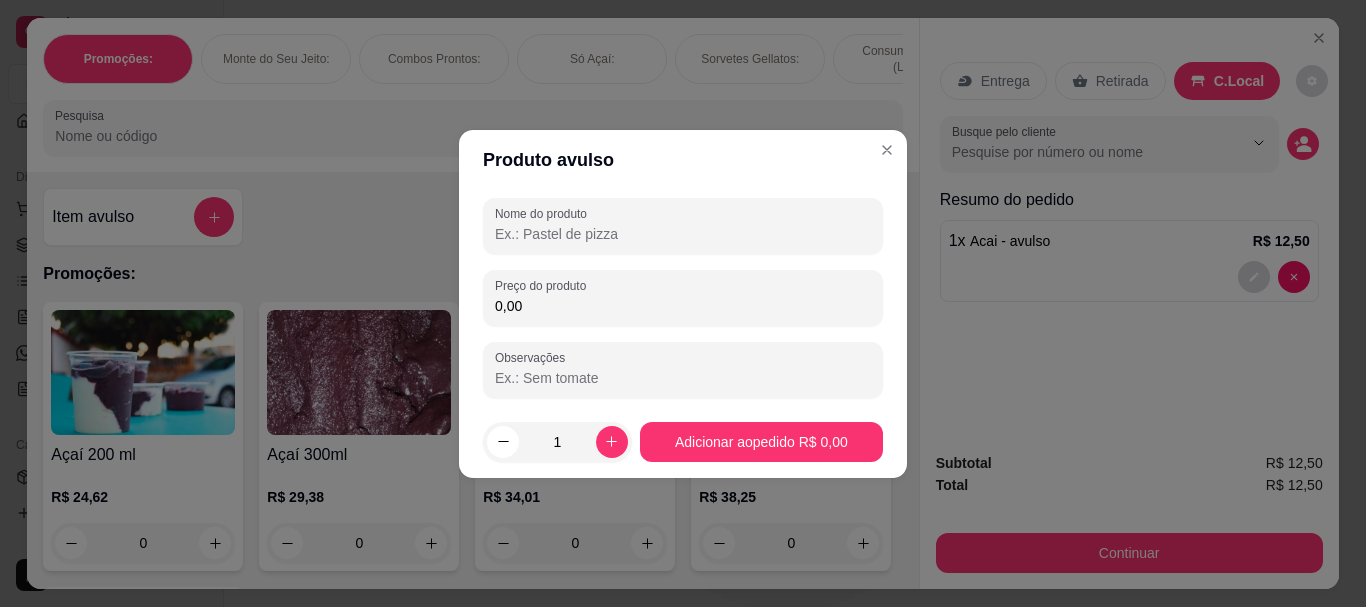 click on "0,00" at bounding box center [683, 306] 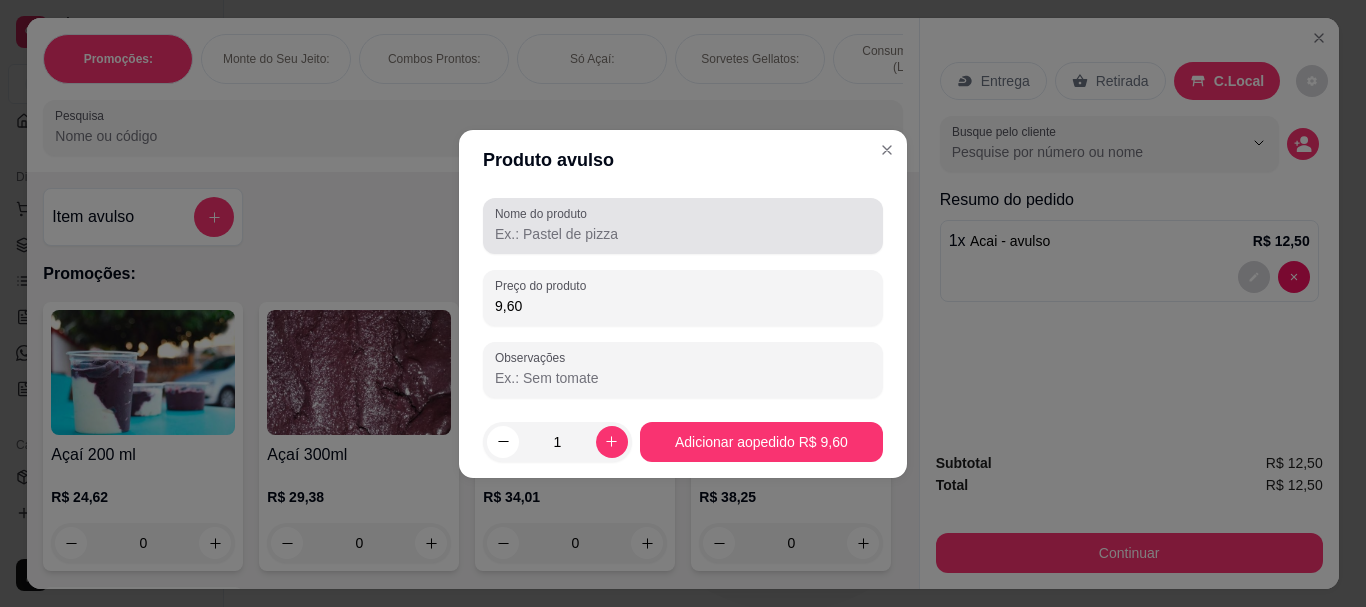 type on "9,60" 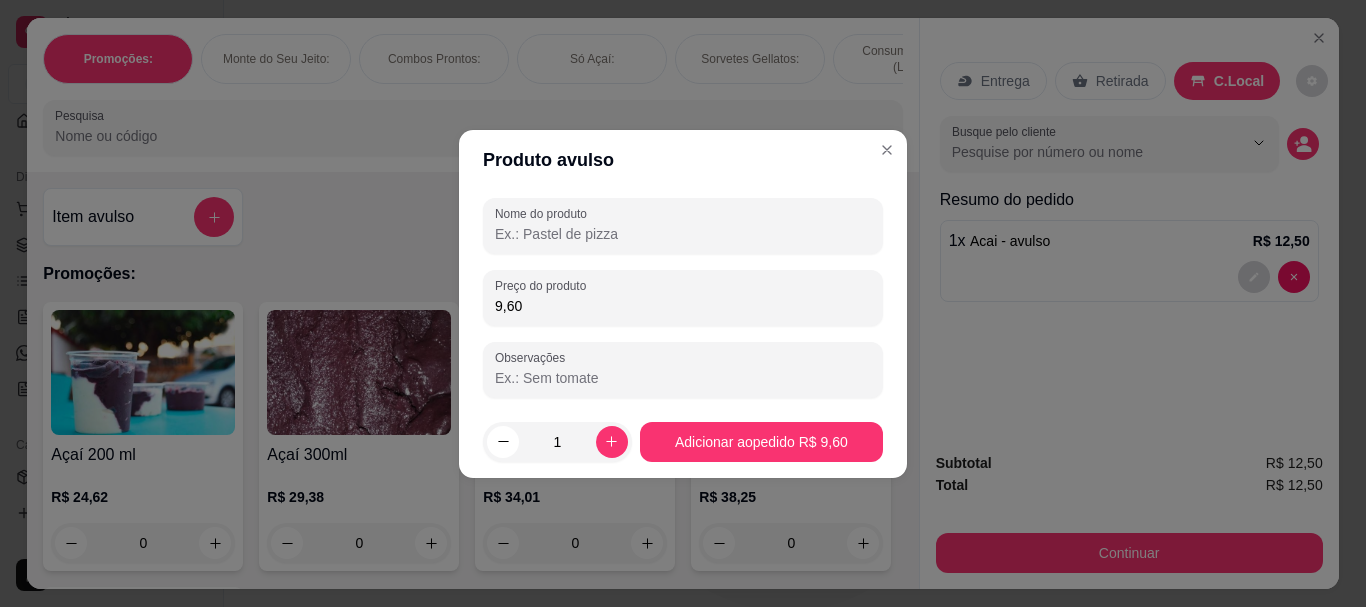 click on "Nome do produto" at bounding box center [683, 234] 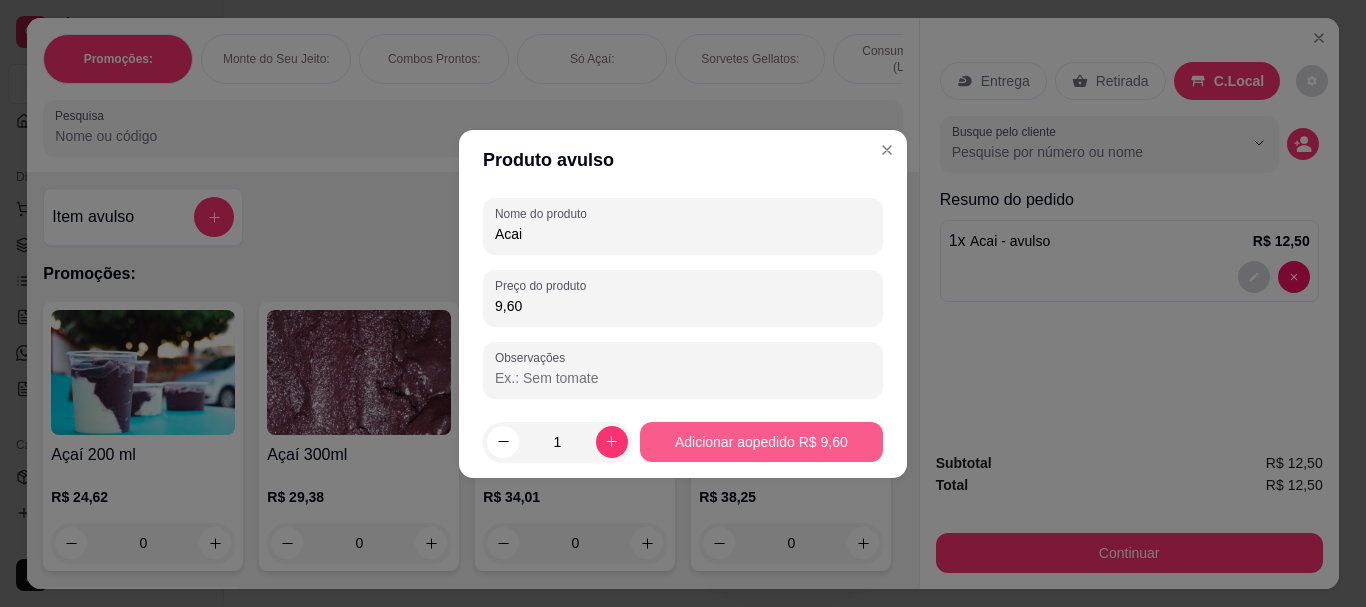 type on "Acai" 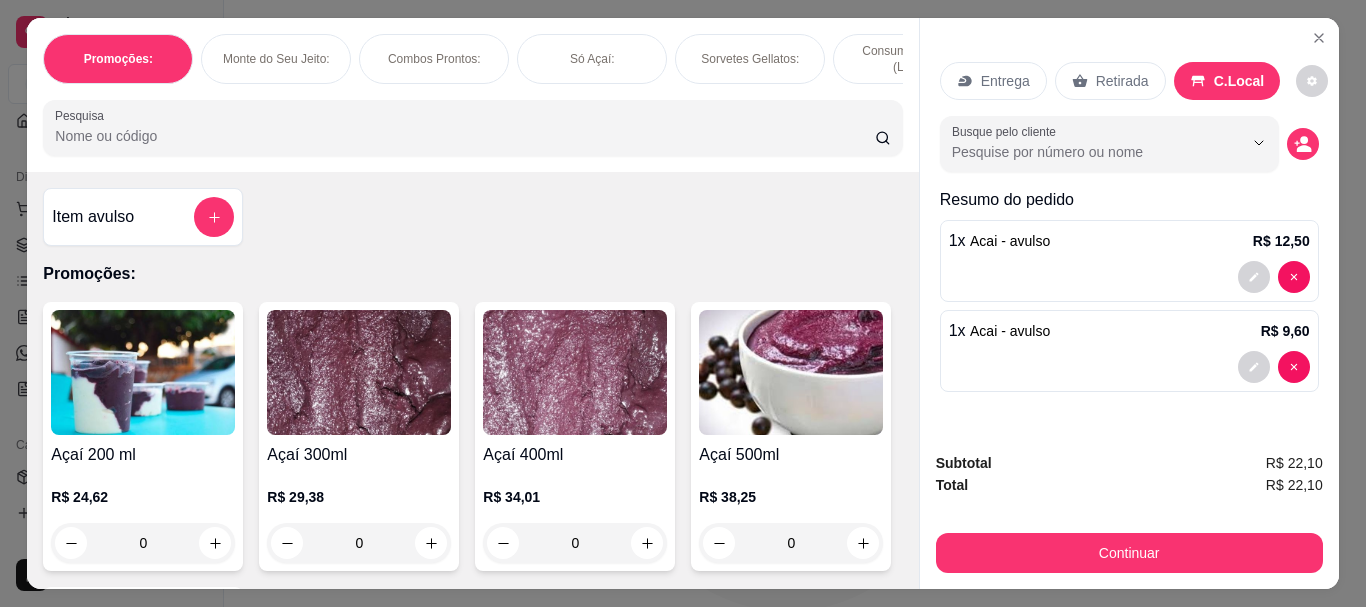 click on "Entrega" at bounding box center [1005, 81] 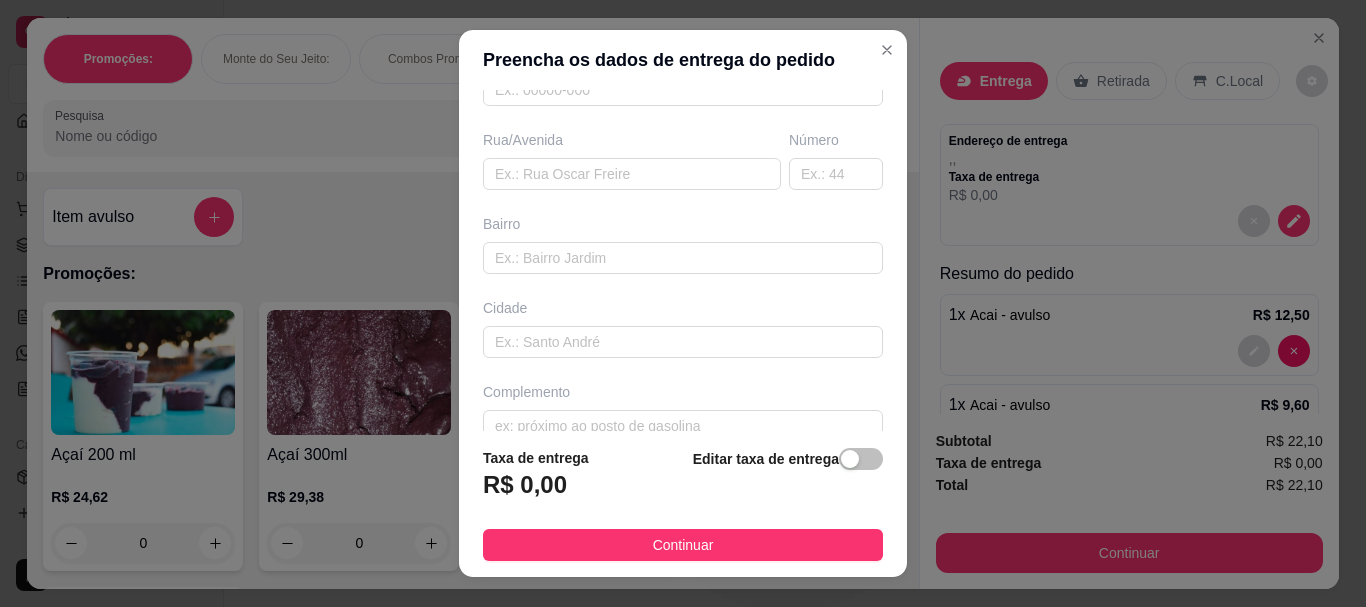 scroll, scrollTop: 333, scrollLeft: 0, axis: vertical 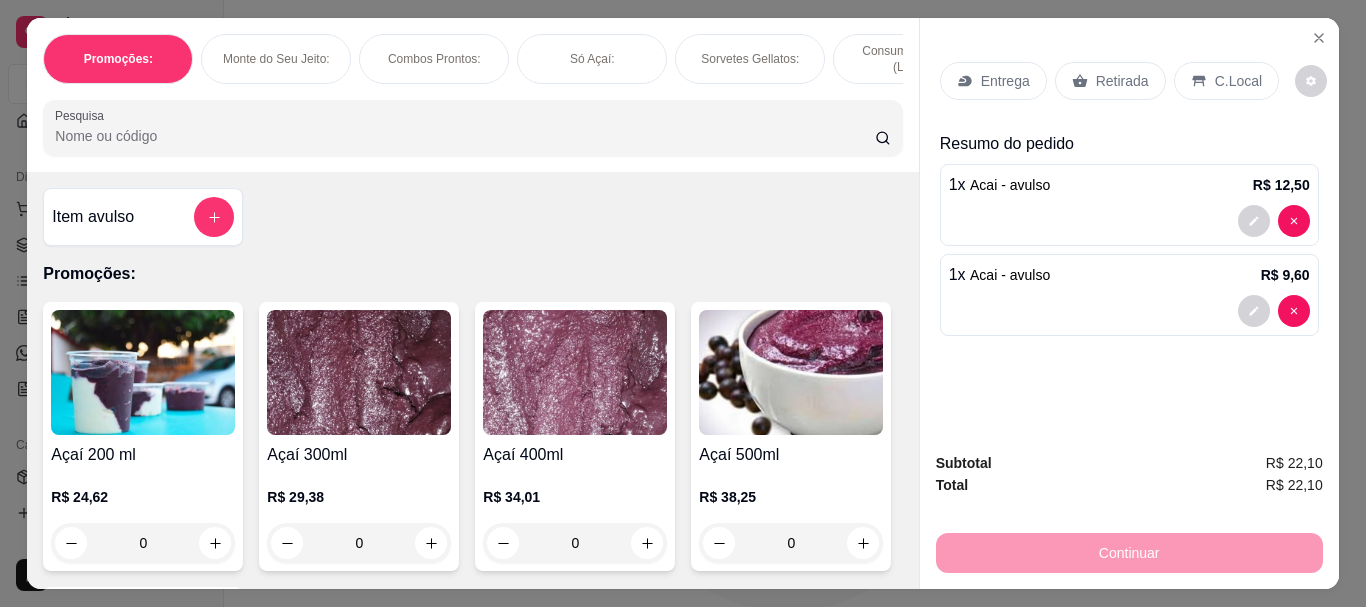 click on "Continuar" at bounding box center [1129, 550] 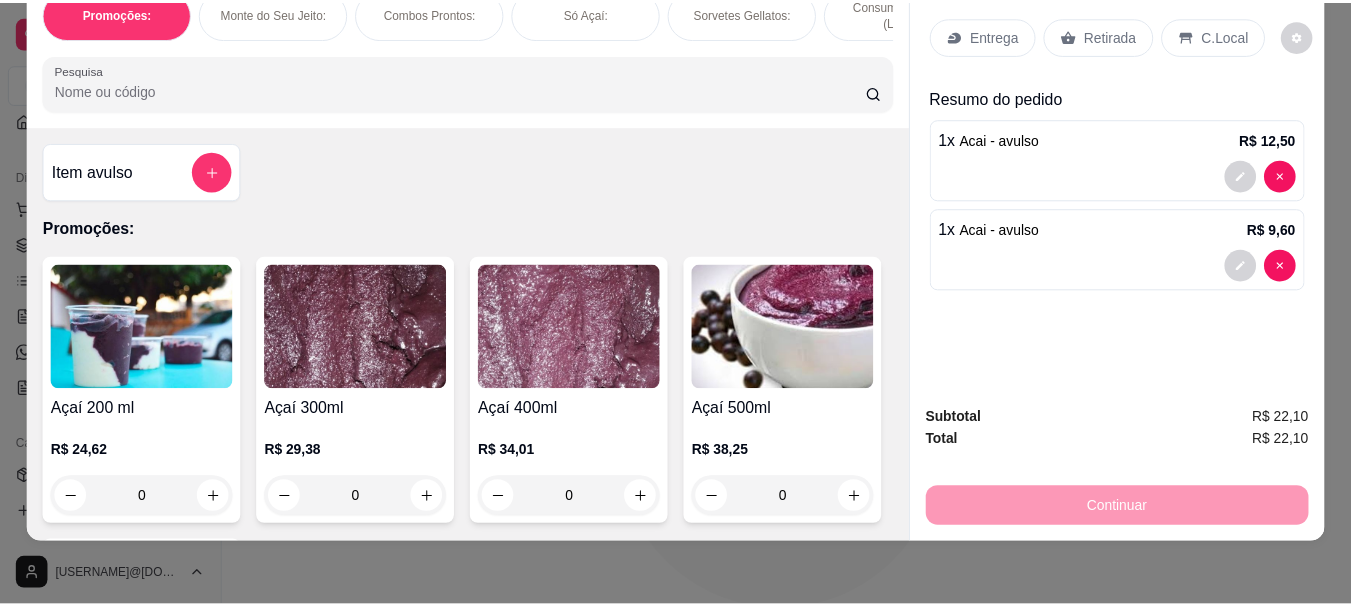 scroll, scrollTop: 0, scrollLeft: 0, axis: both 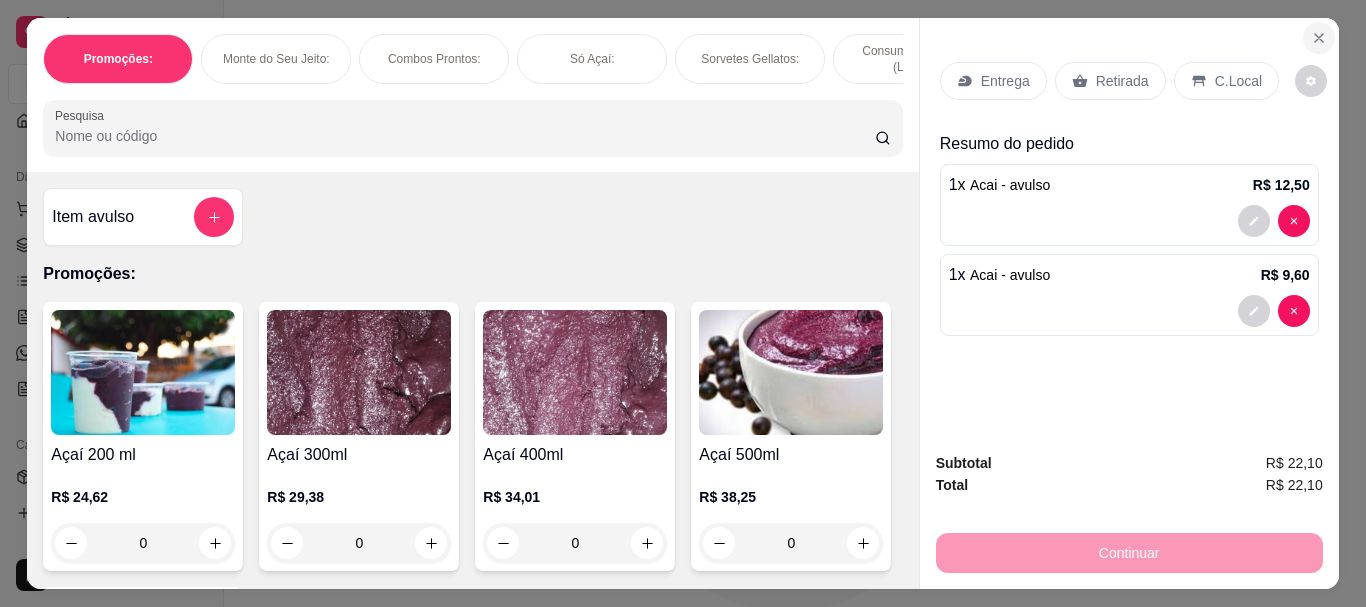 click 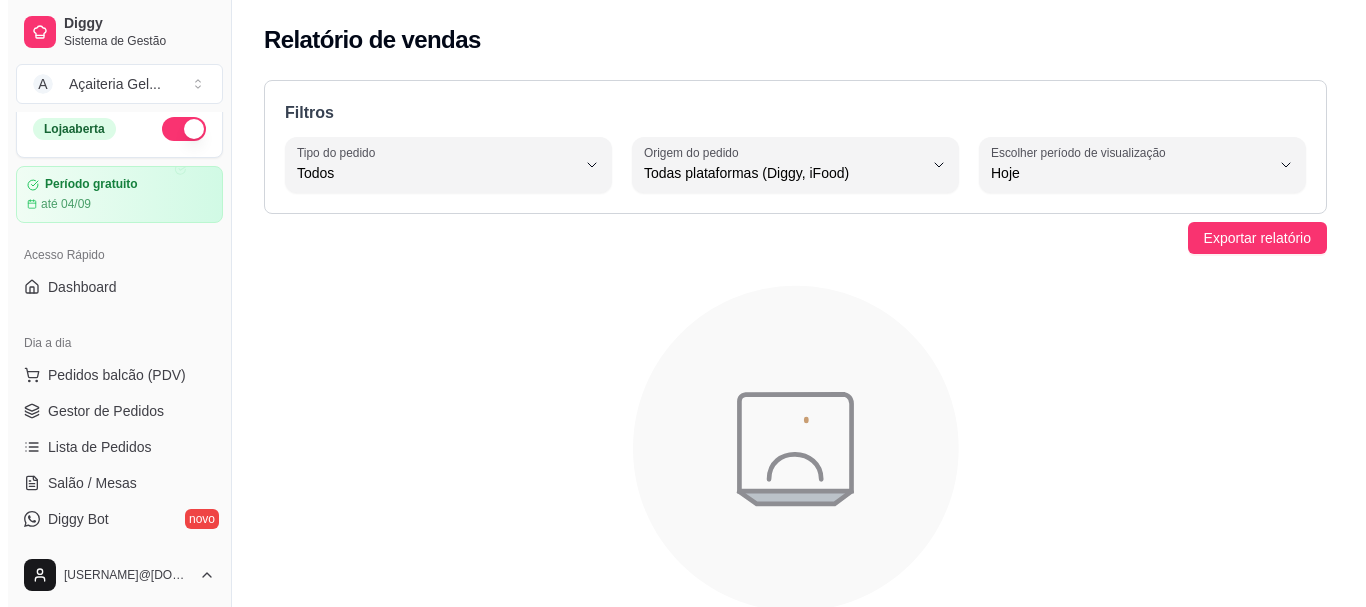 scroll, scrollTop: 0, scrollLeft: 0, axis: both 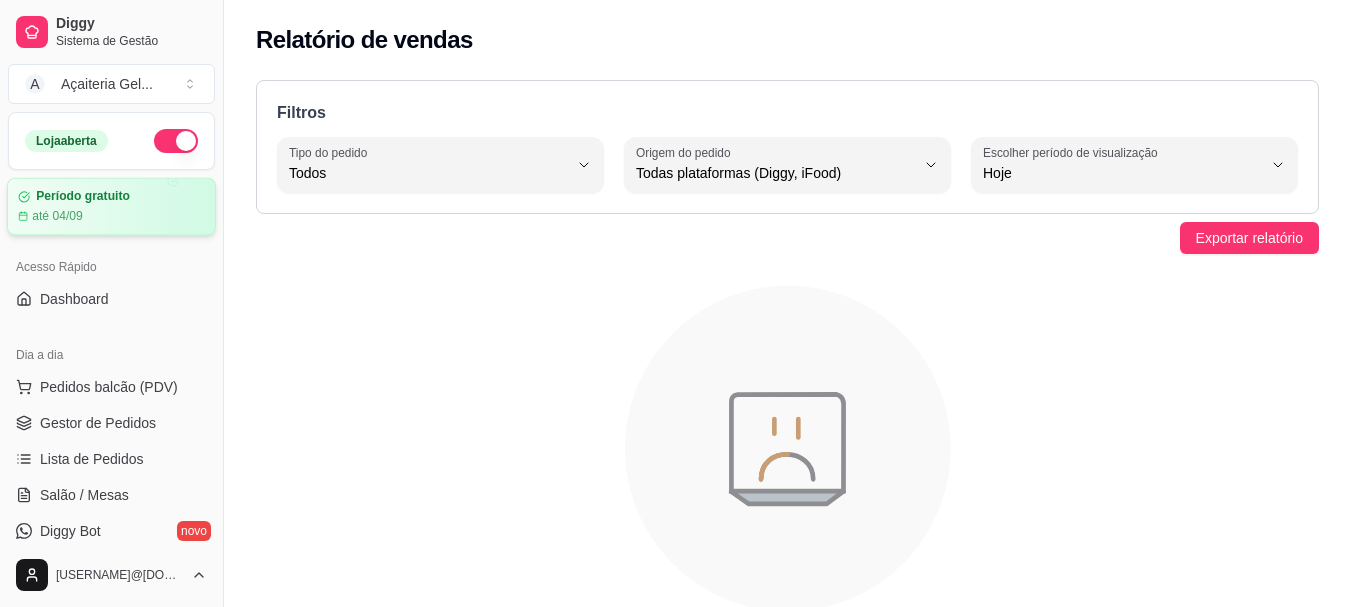 click on "Pedidos balcão (PDV)" at bounding box center [111, 387] 